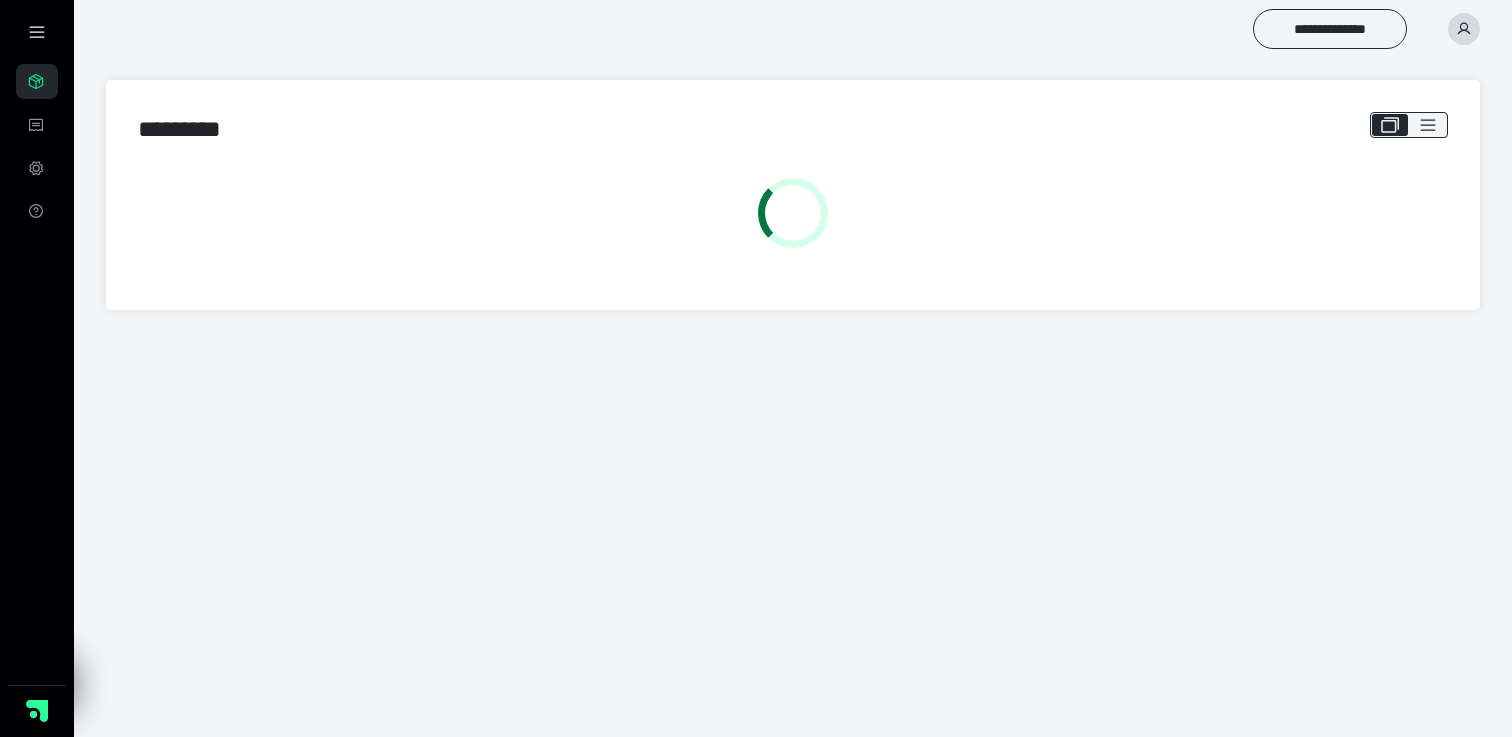 scroll, scrollTop: 0, scrollLeft: 0, axis: both 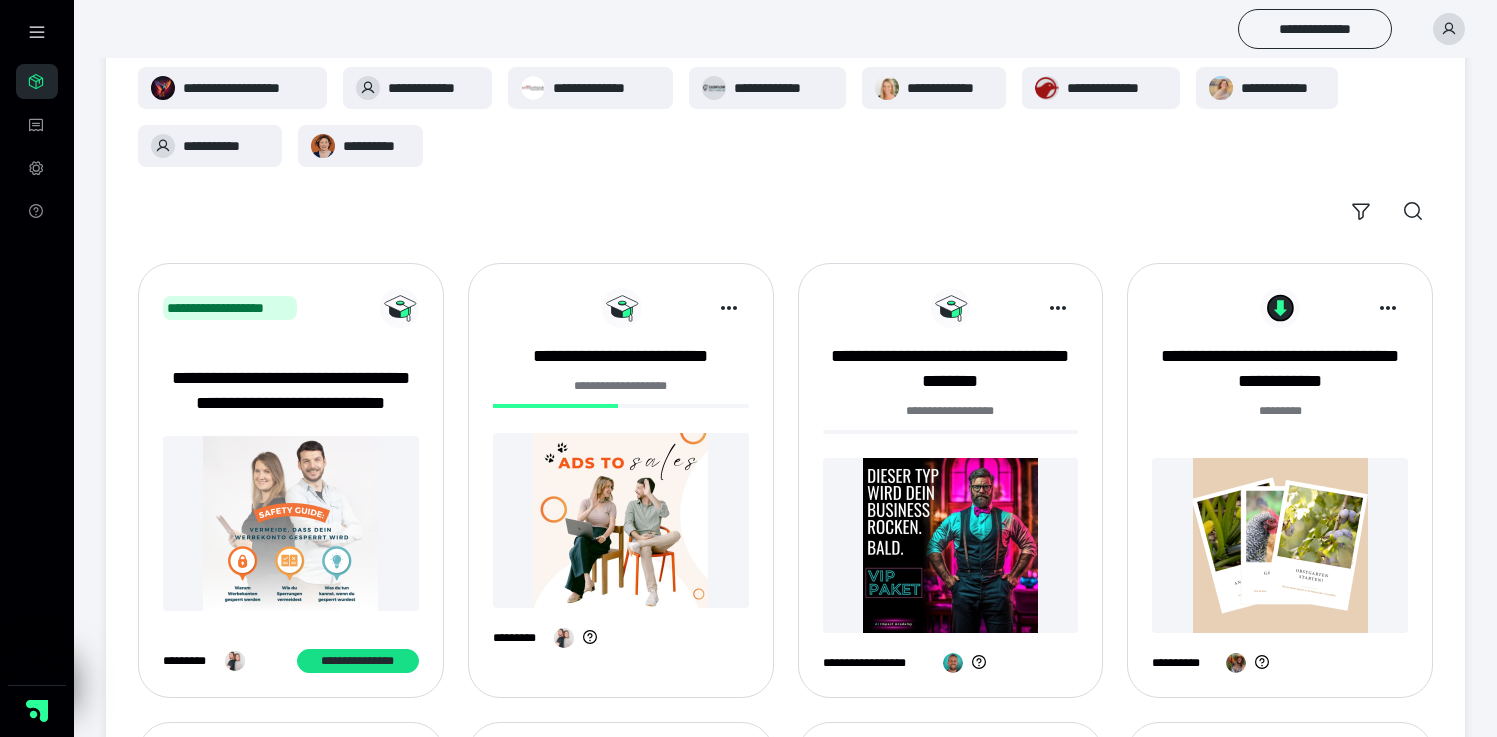 click at bounding box center (621, 520) 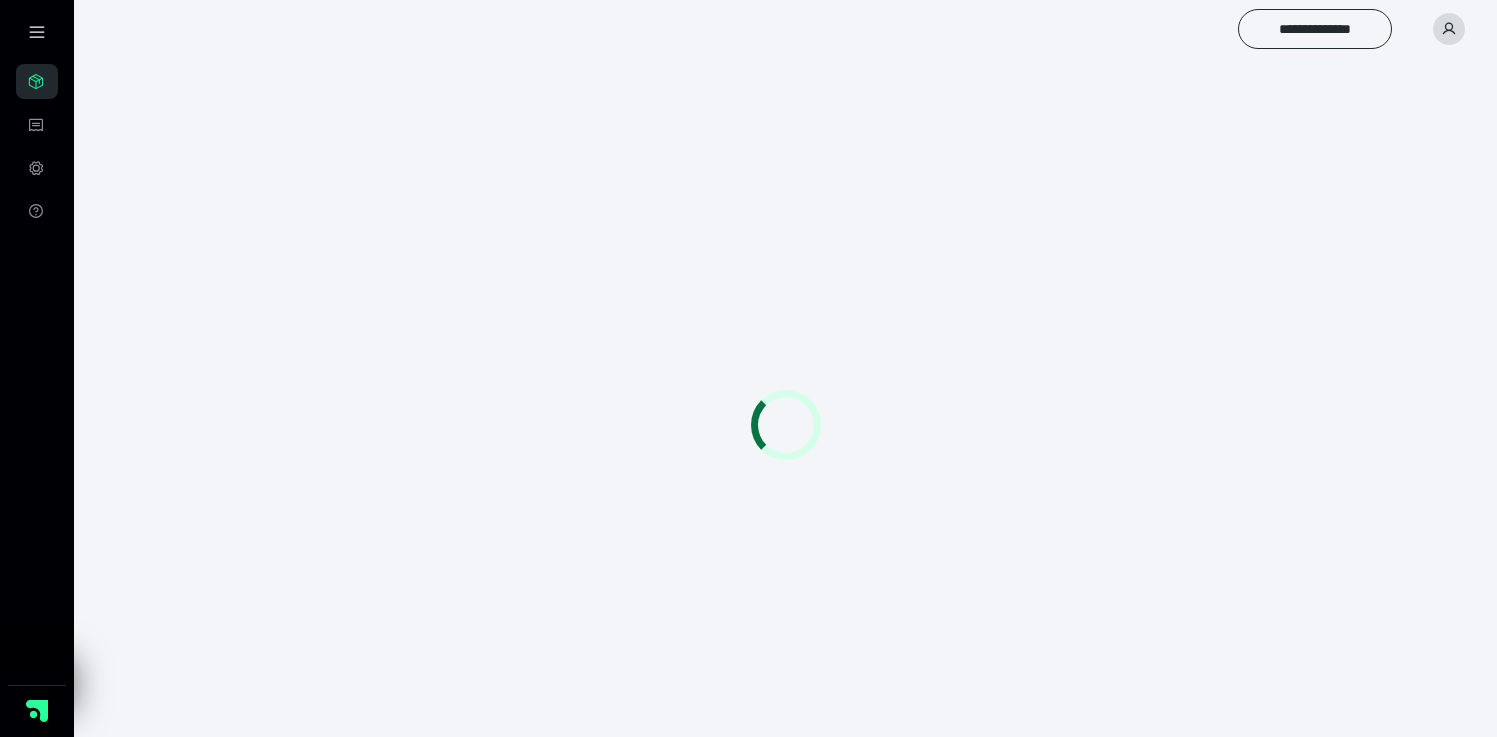 scroll, scrollTop: 0, scrollLeft: 0, axis: both 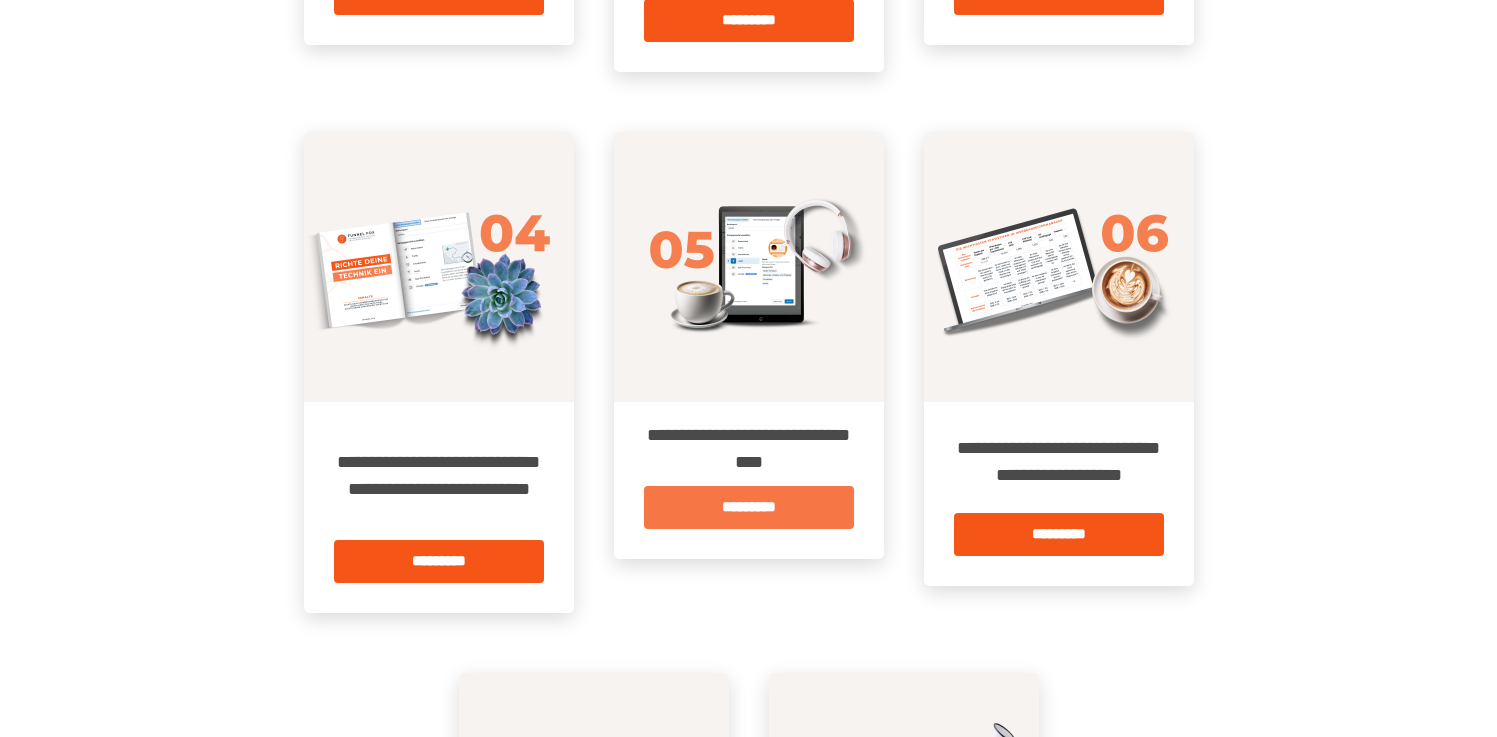 click on "*********" at bounding box center [749, 507] 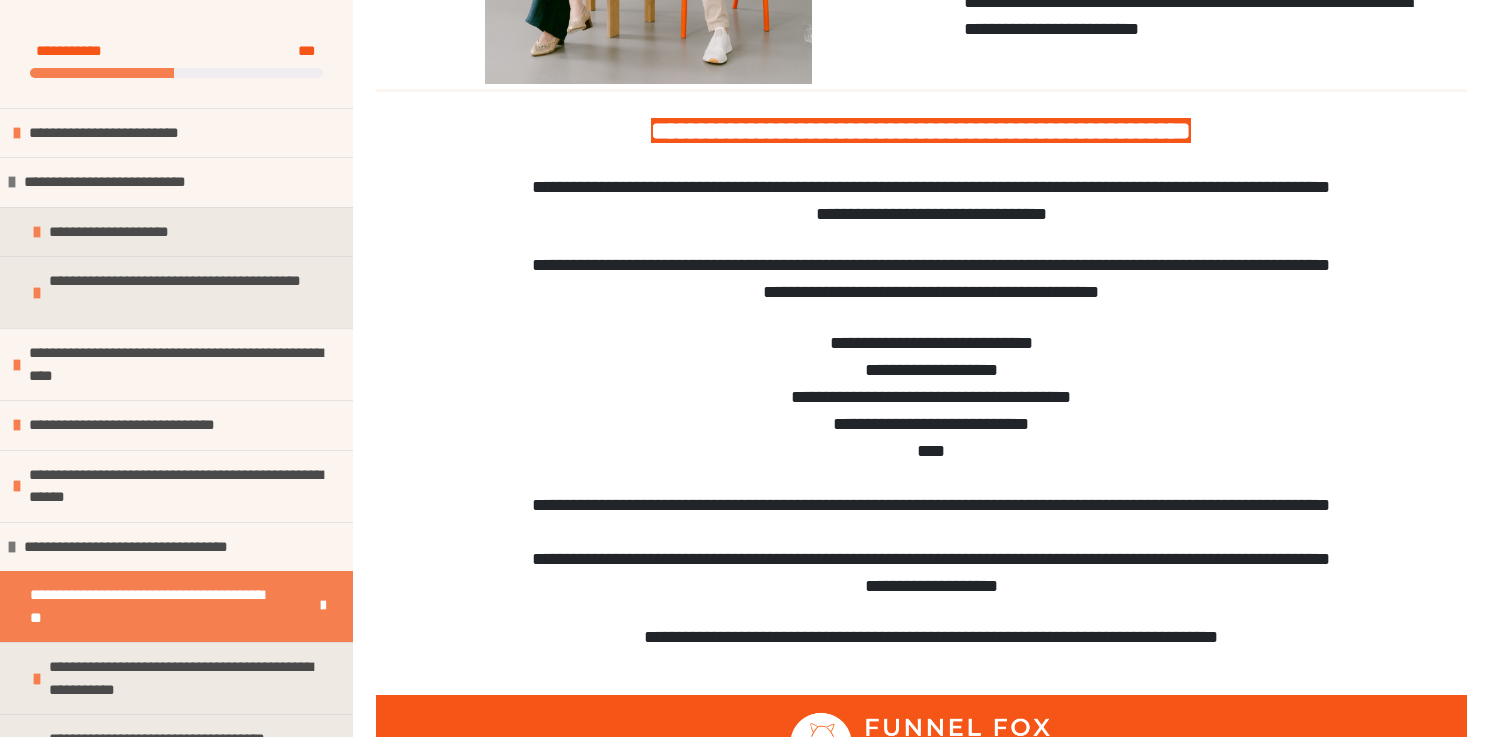 scroll, scrollTop: 849, scrollLeft: 0, axis: vertical 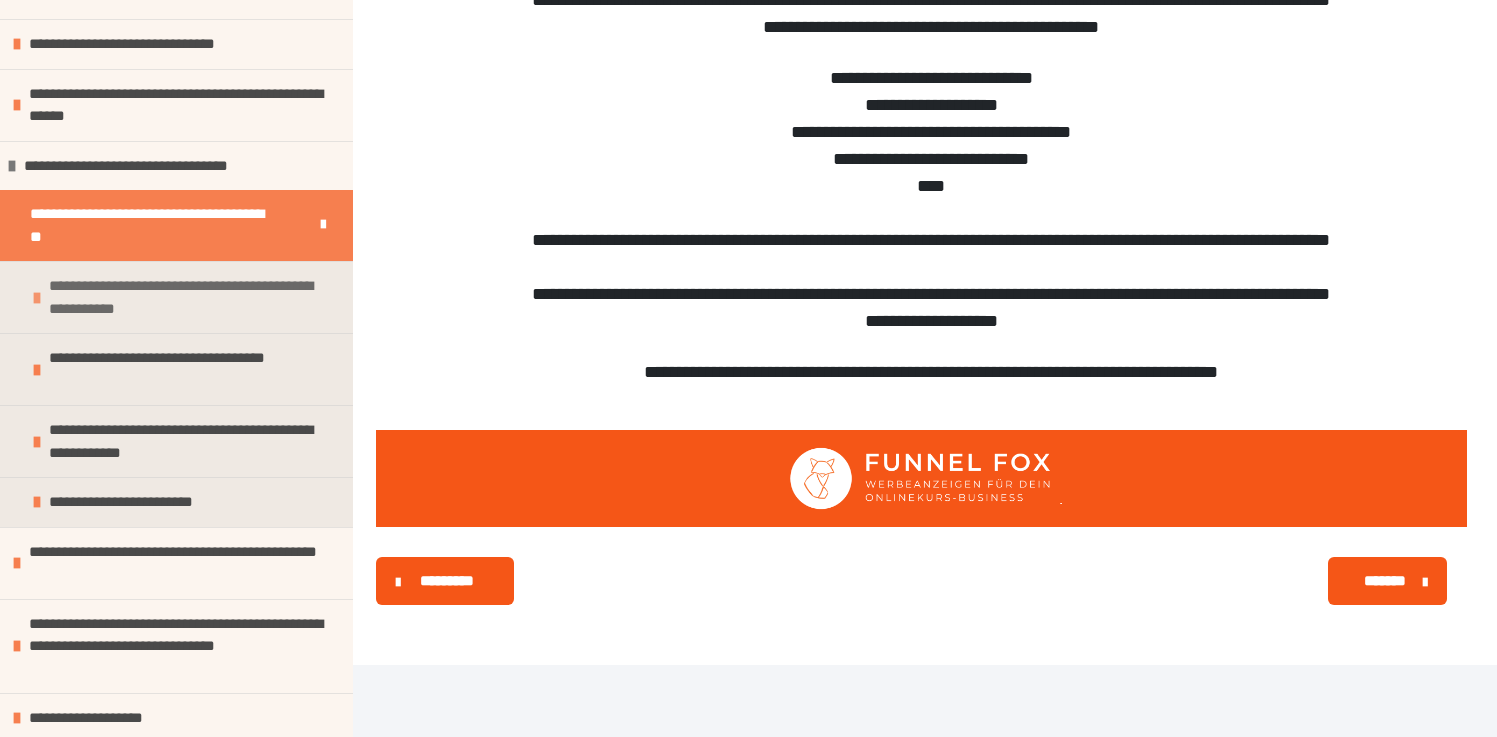 click on "**********" at bounding box center (188, 297) 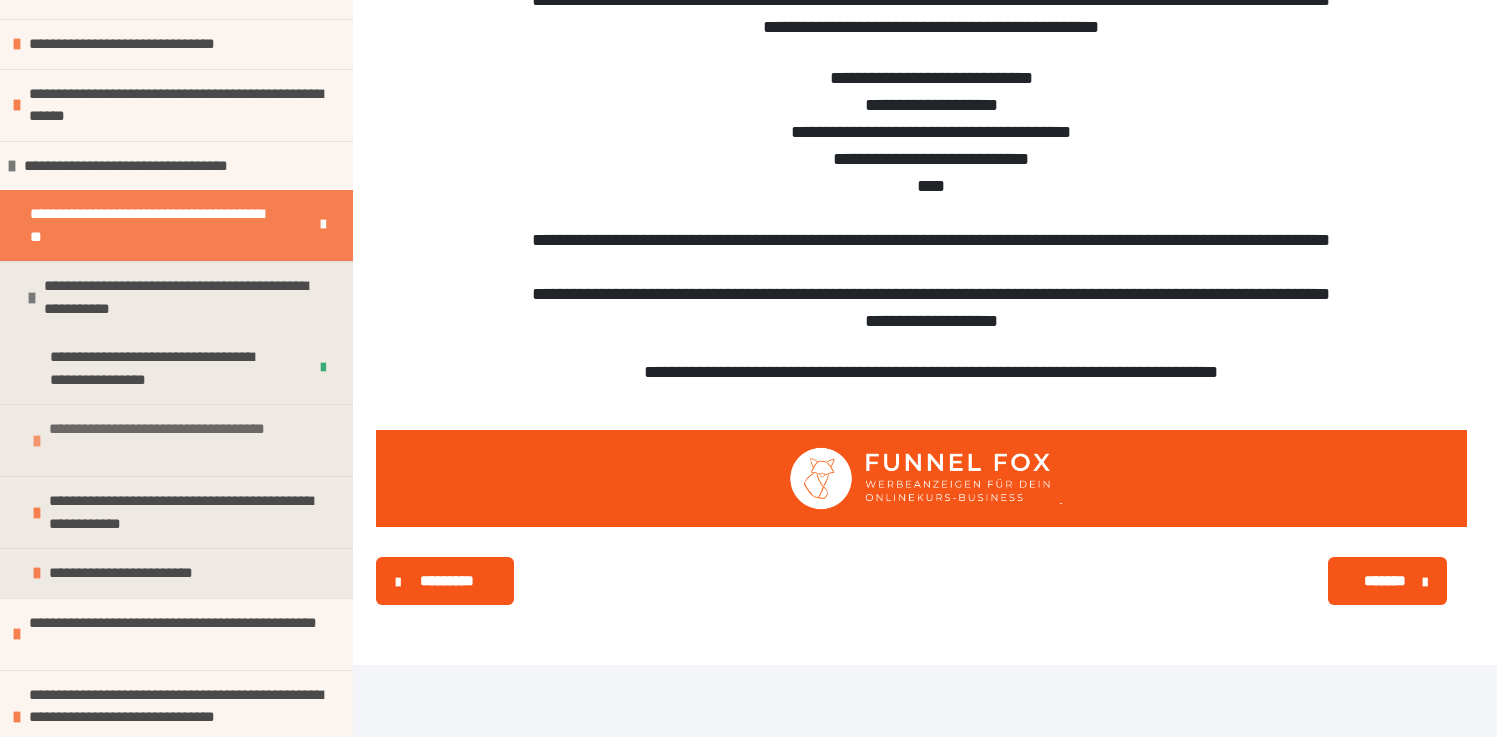 click on "**********" at bounding box center (188, 440) 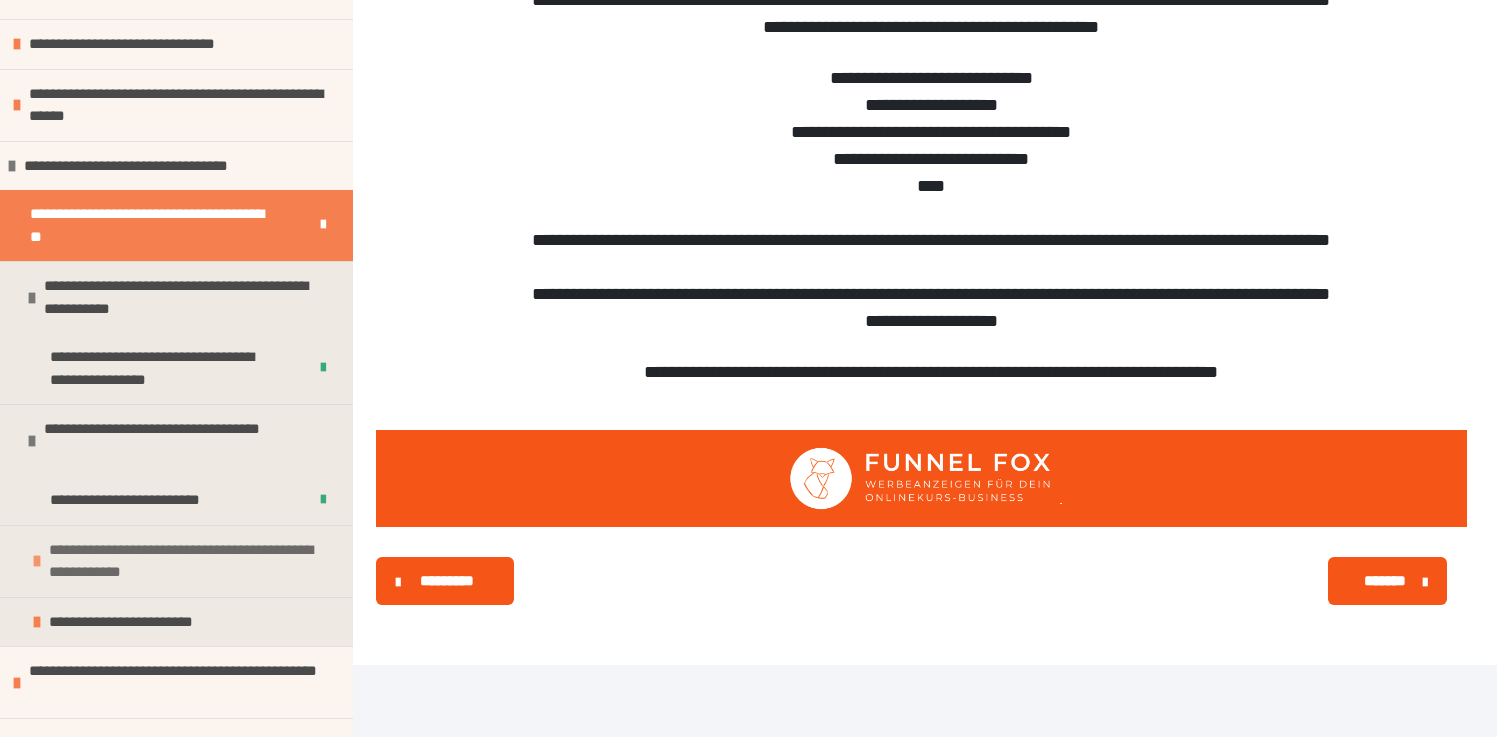 click on "**********" at bounding box center (188, 561) 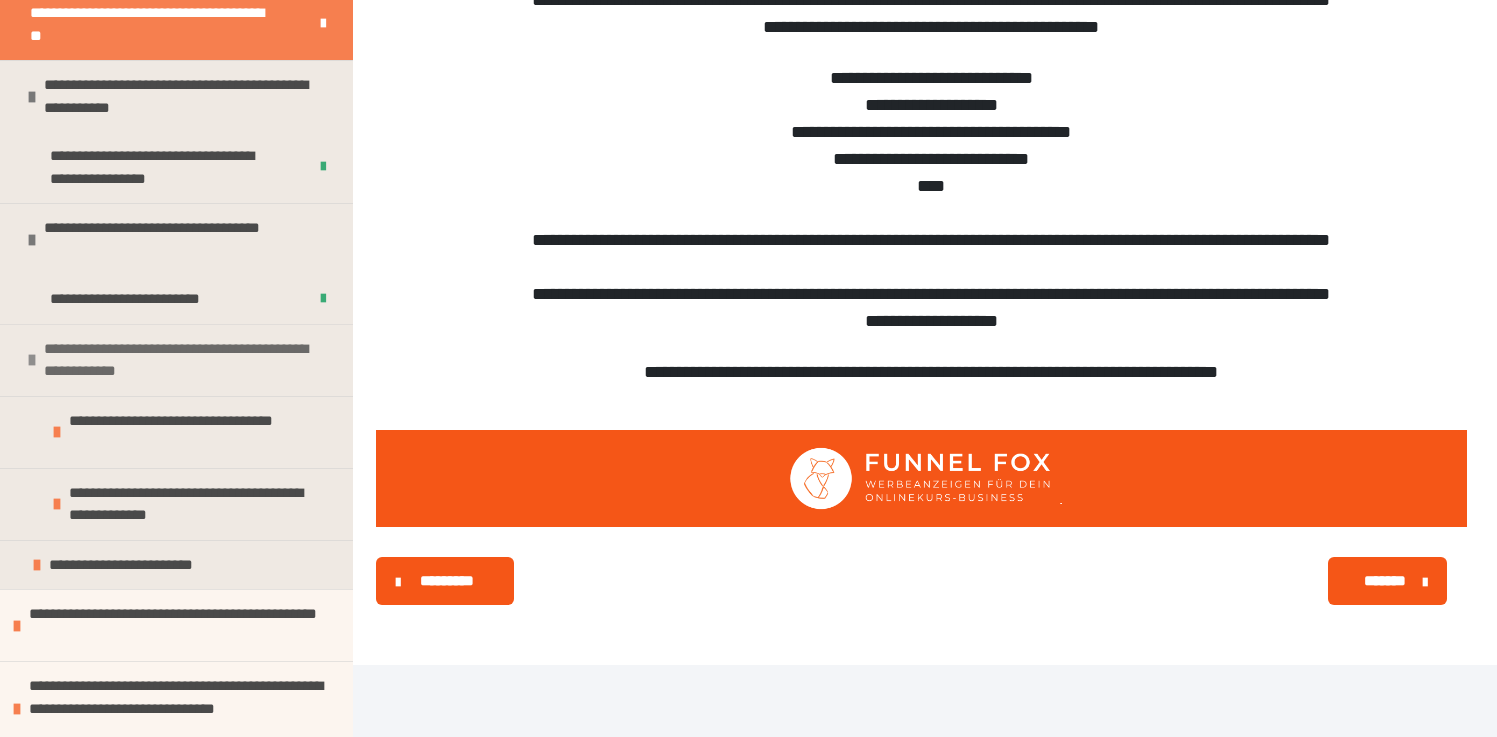 scroll, scrollTop: 584, scrollLeft: 0, axis: vertical 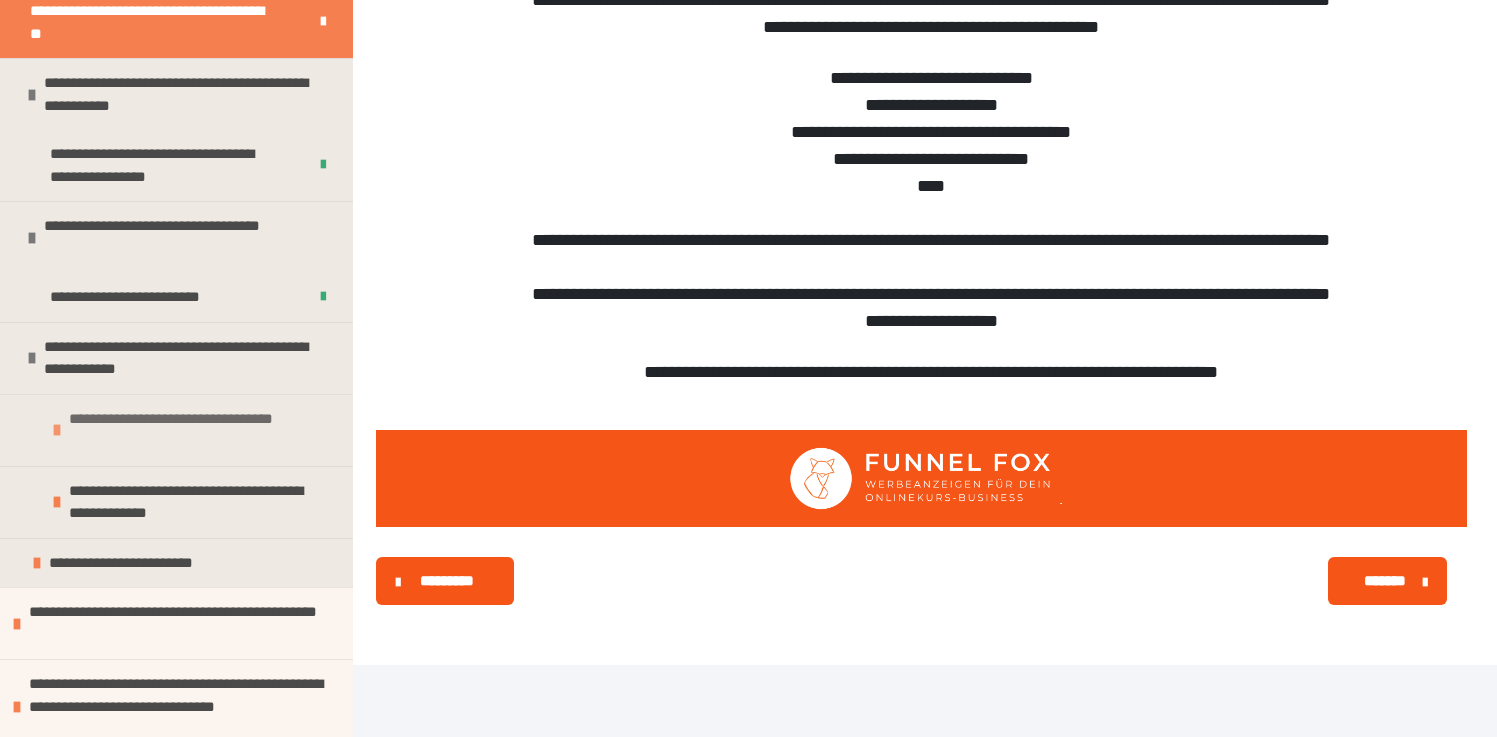 click on "**********" at bounding box center [198, 430] 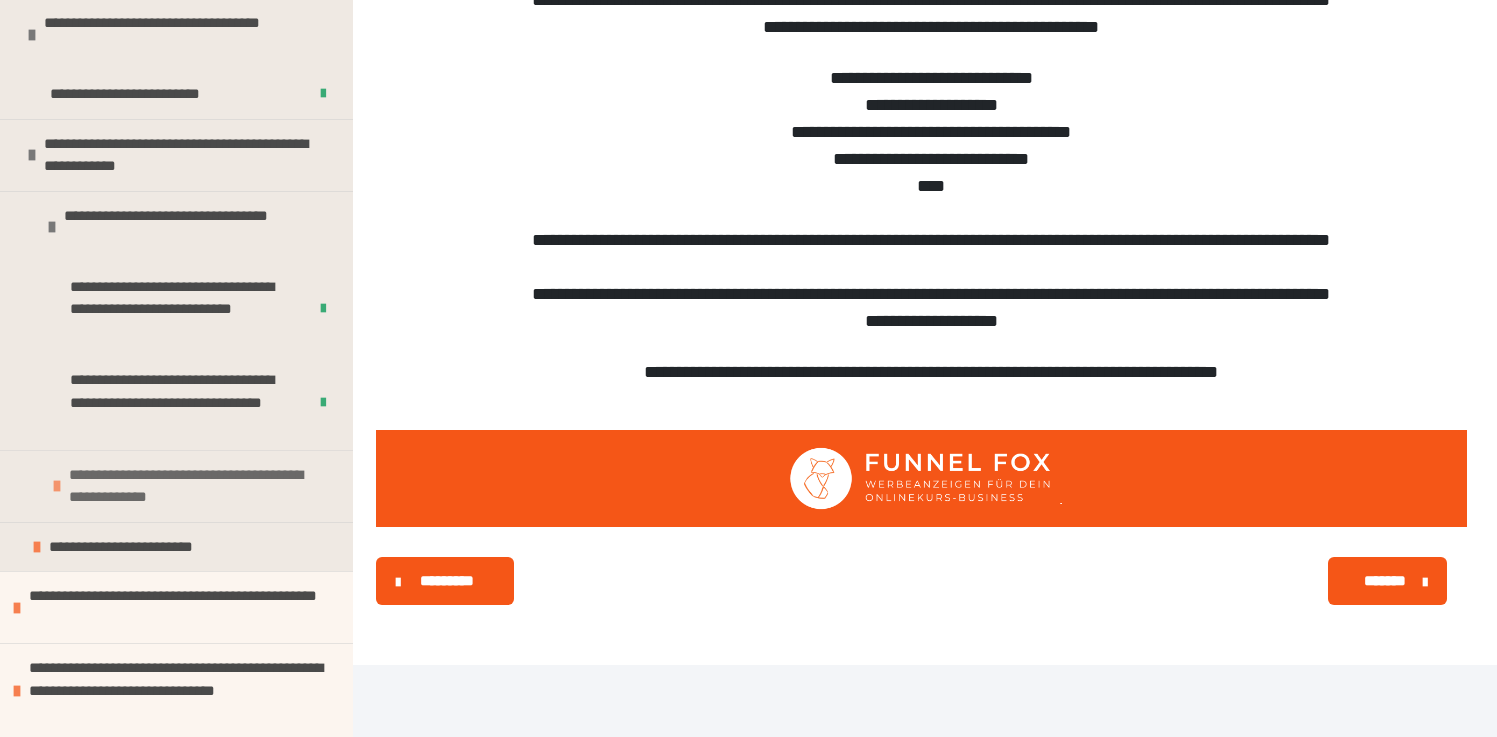 scroll, scrollTop: 788, scrollLeft: 0, axis: vertical 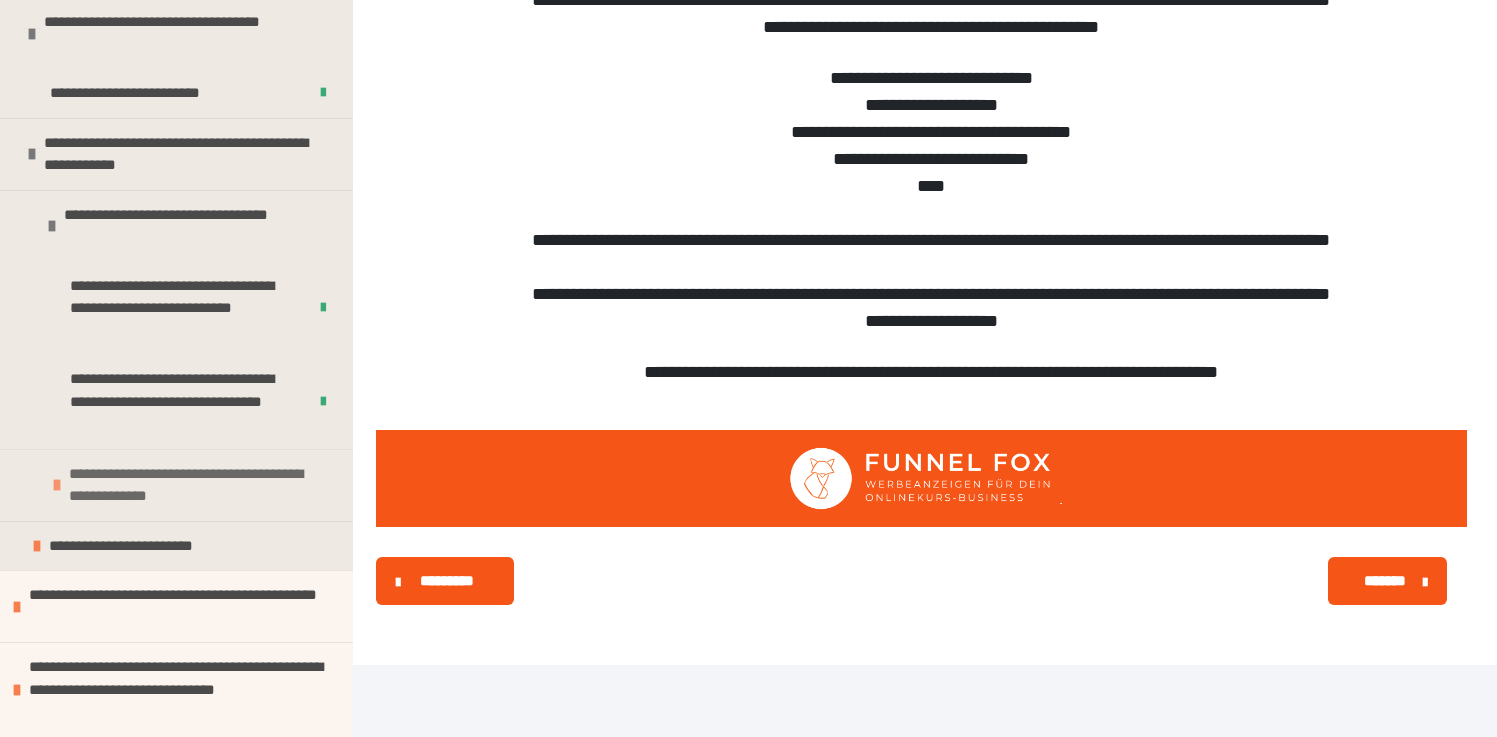 click on "**********" at bounding box center [198, 485] 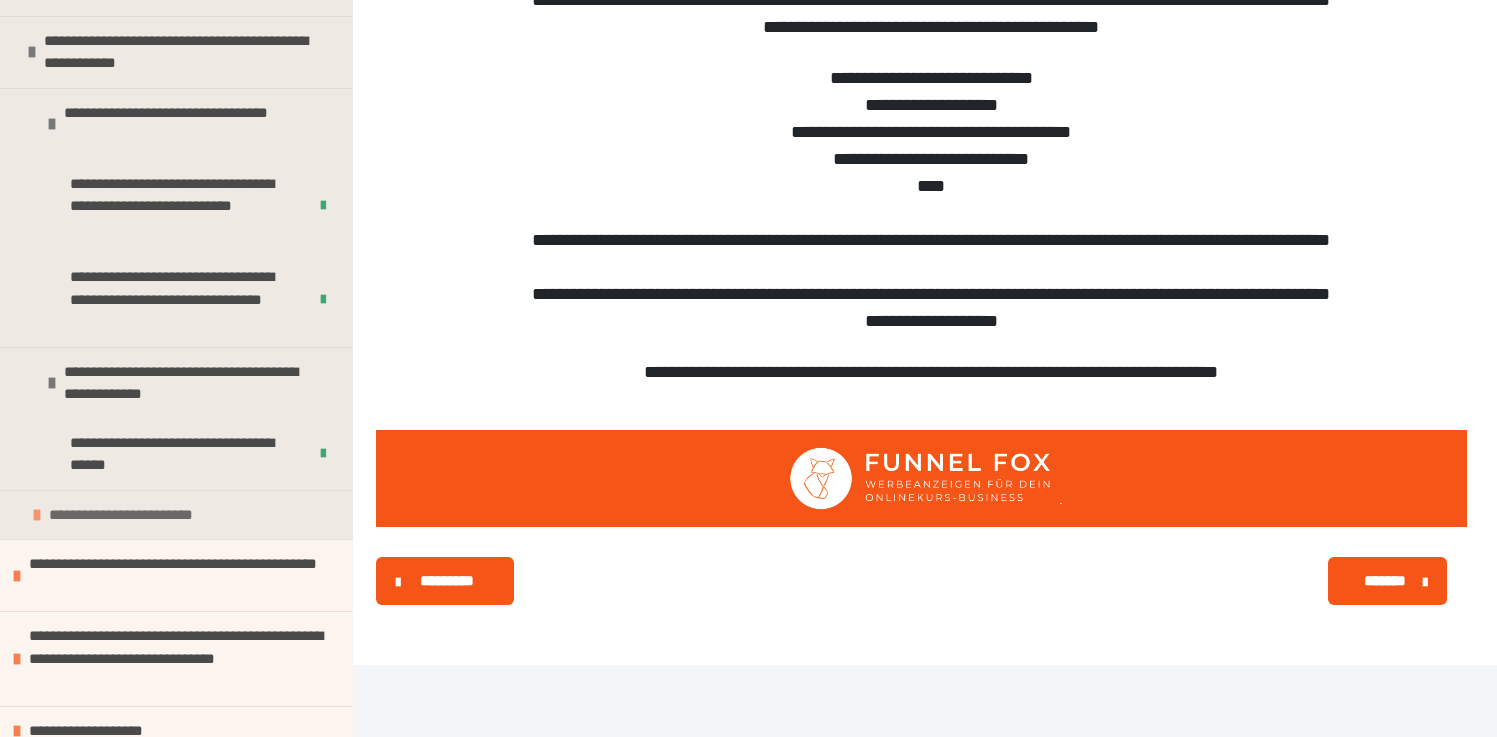 scroll, scrollTop: 903, scrollLeft: 0, axis: vertical 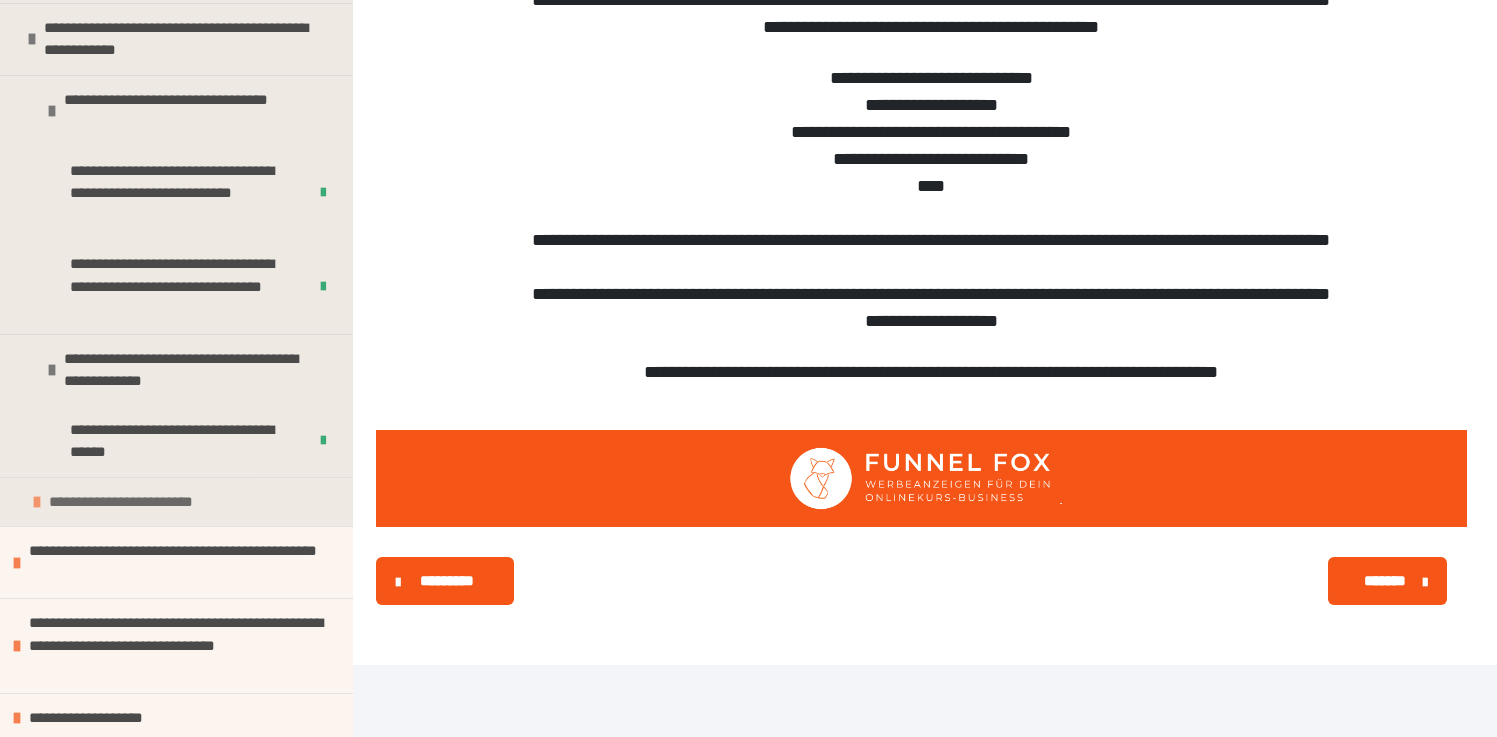 click on "**********" at bounding box center (148, 502) 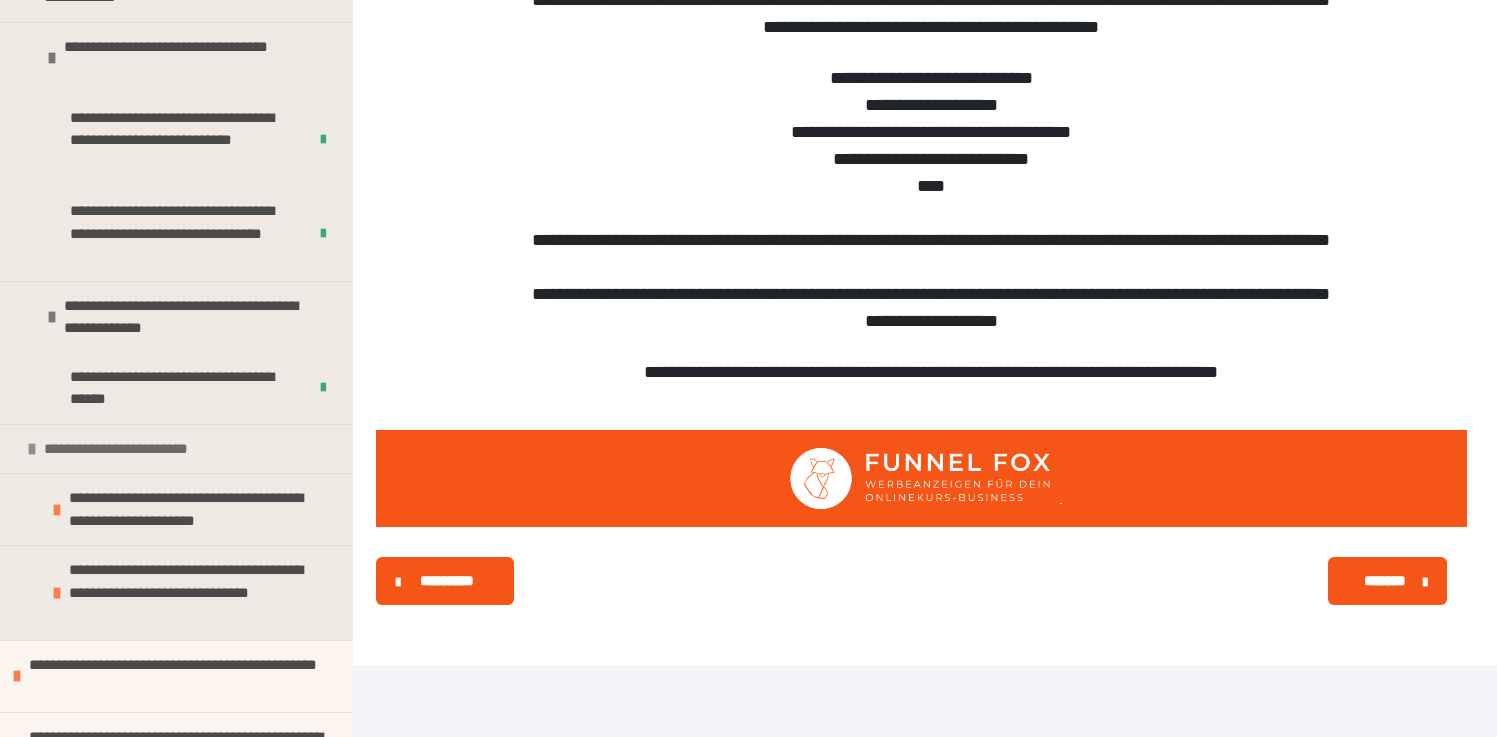 scroll, scrollTop: 963, scrollLeft: 0, axis: vertical 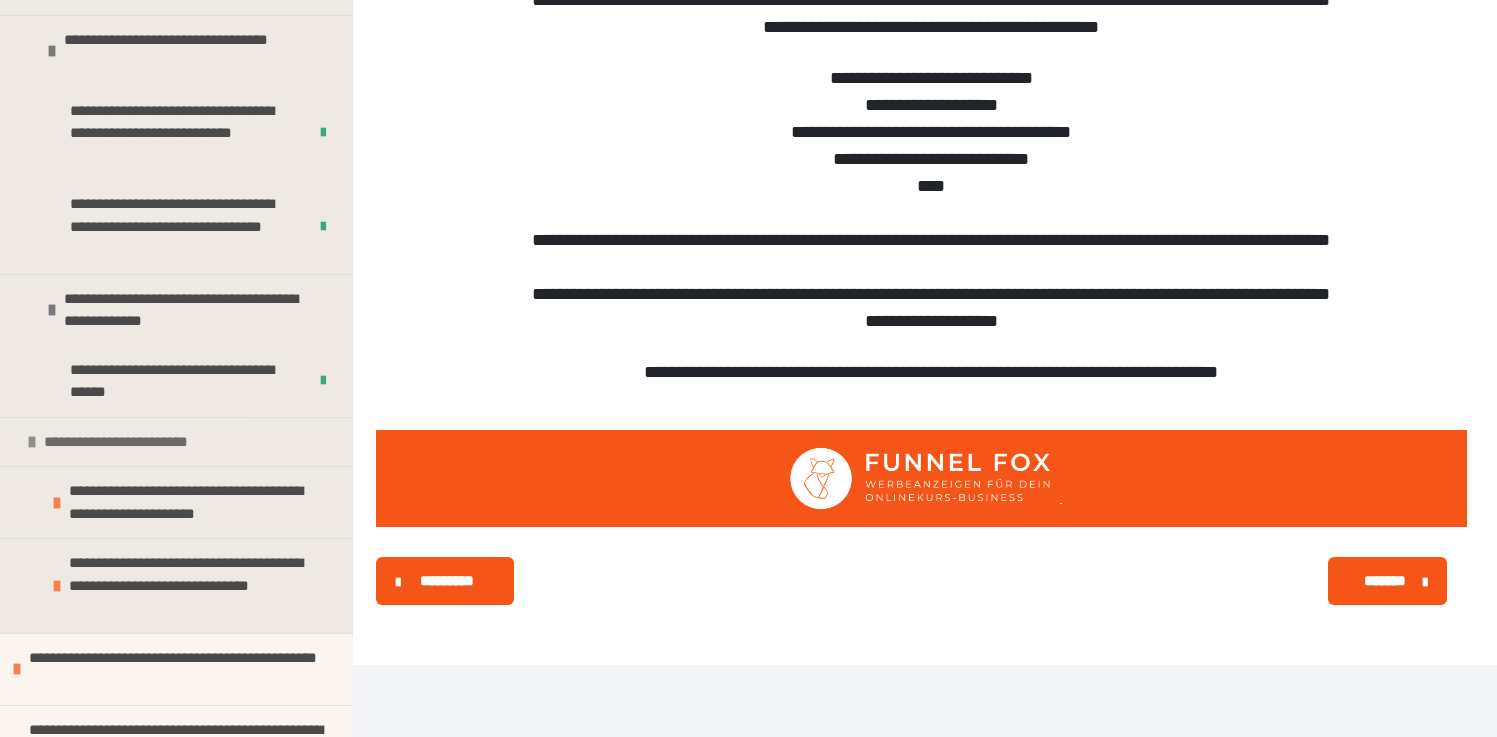 click on "**********" at bounding box center (198, 502) 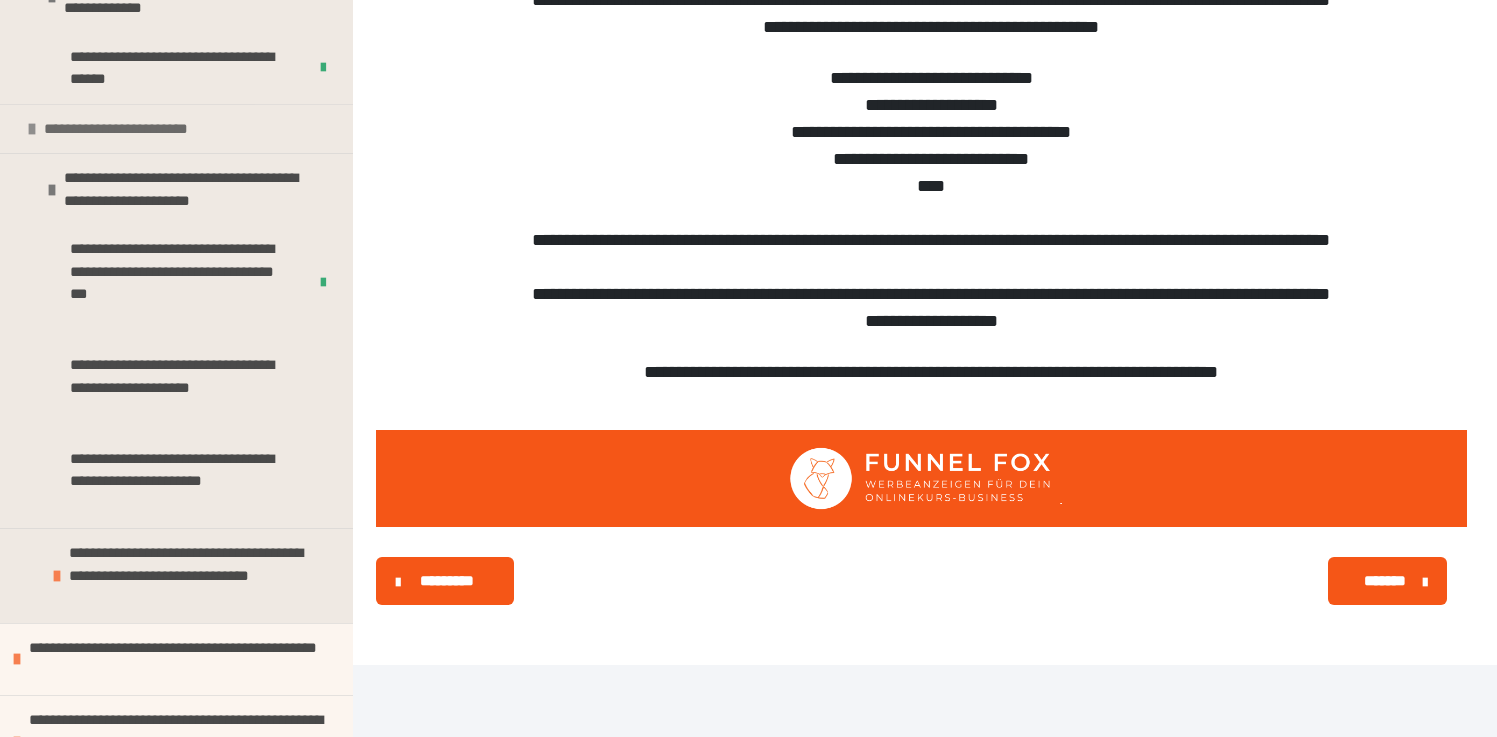 scroll, scrollTop: 1279, scrollLeft: 0, axis: vertical 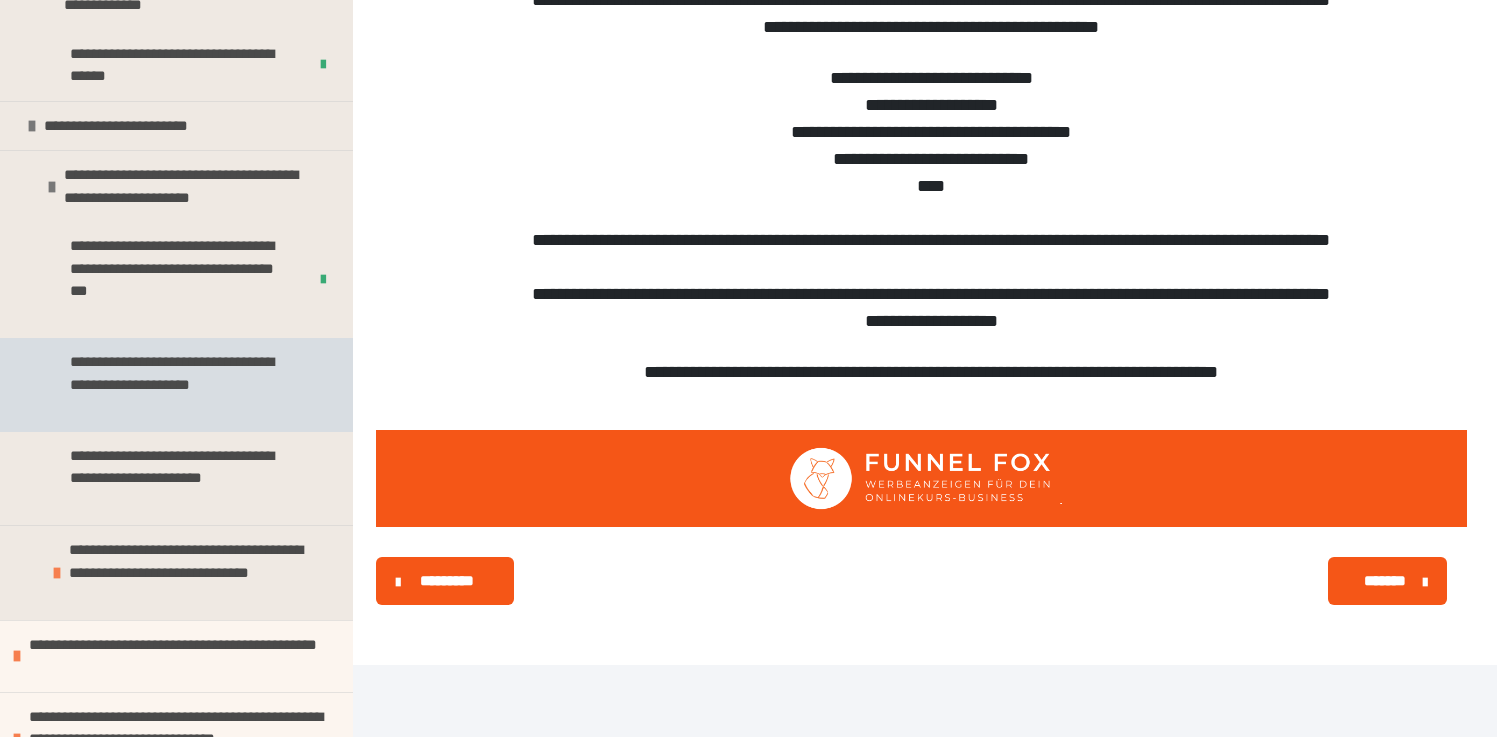 click on "**********" at bounding box center (181, 385) 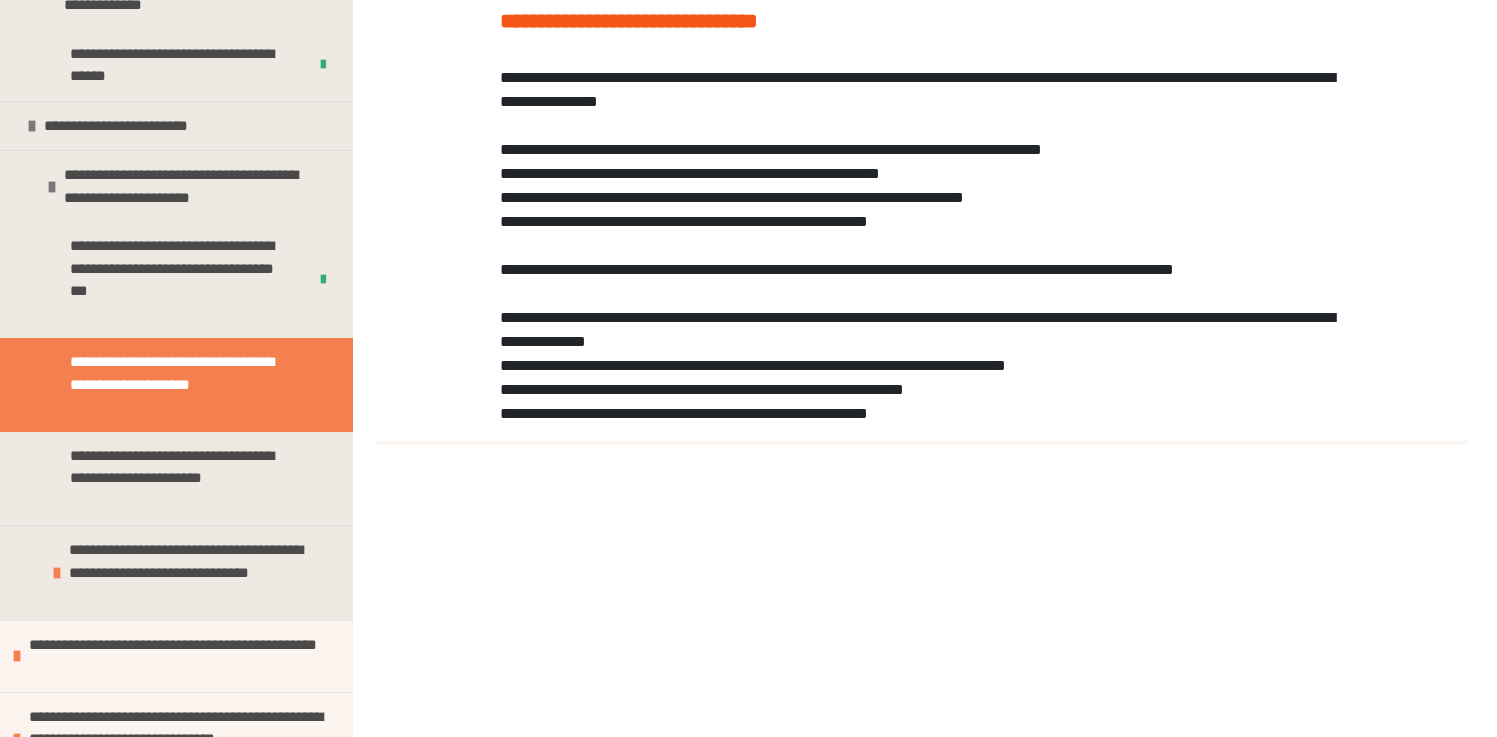 scroll, scrollTop: 203, scrollLeft: 0, axis: vertical 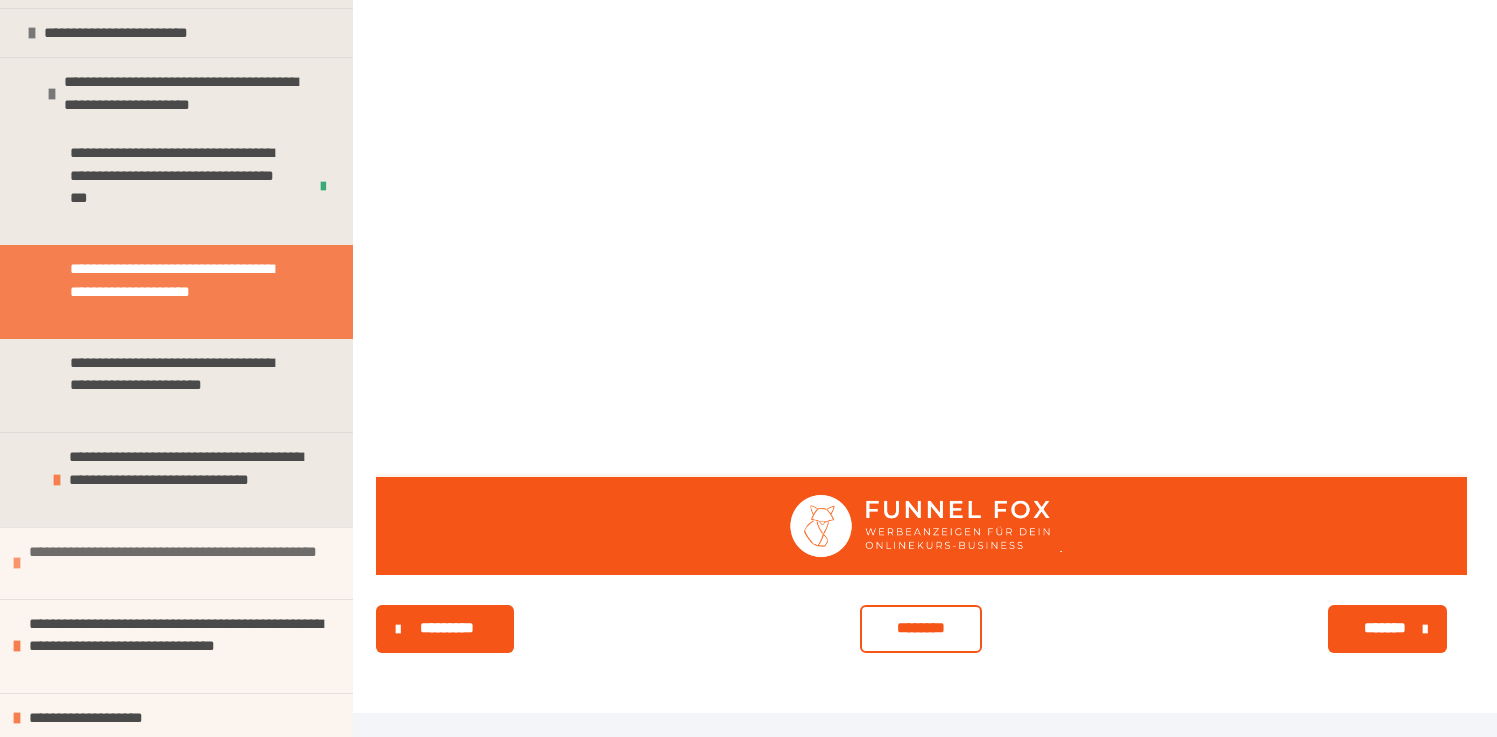 click on "**********" at bounding box center [178, 563] 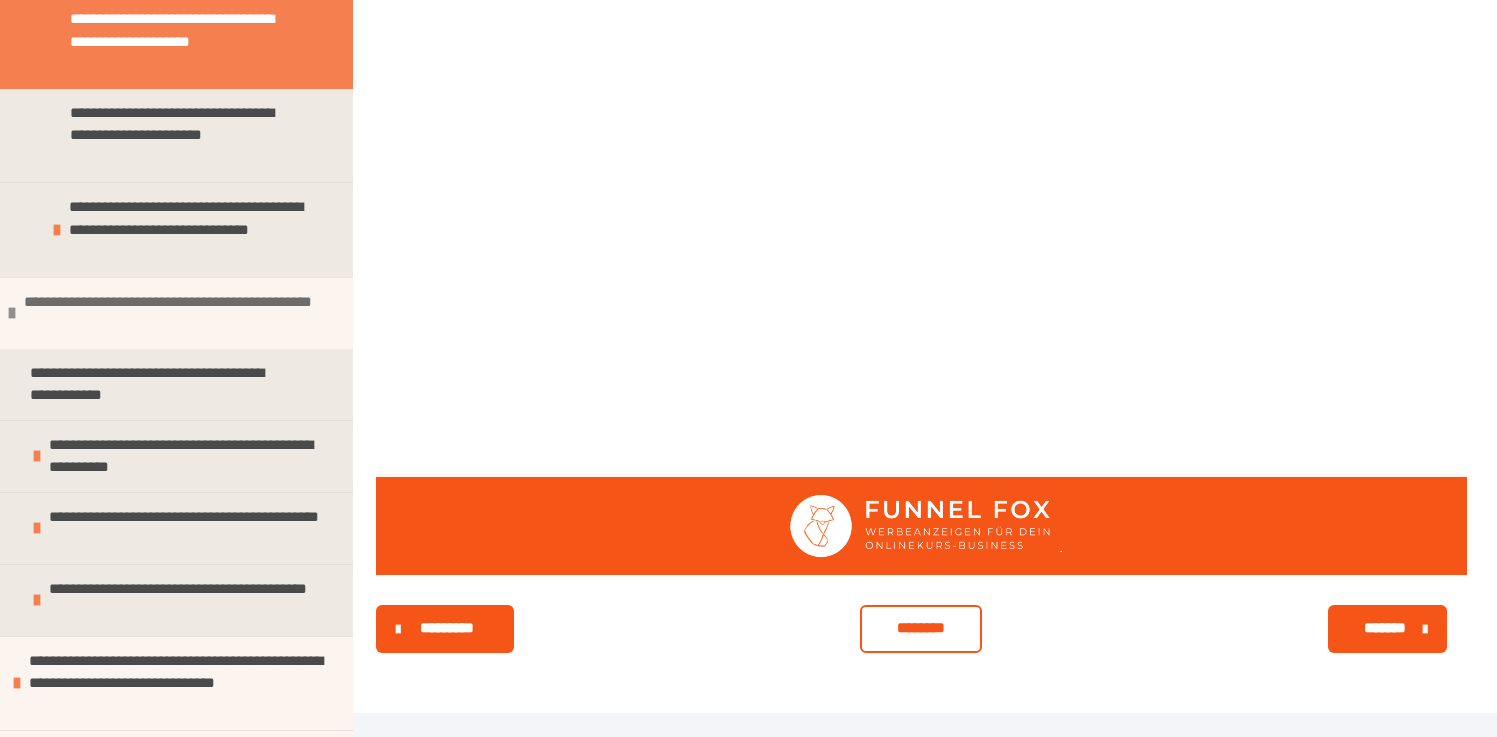 scroll, scrollTop: 1659, scrollLeft: 0, axis: vertical 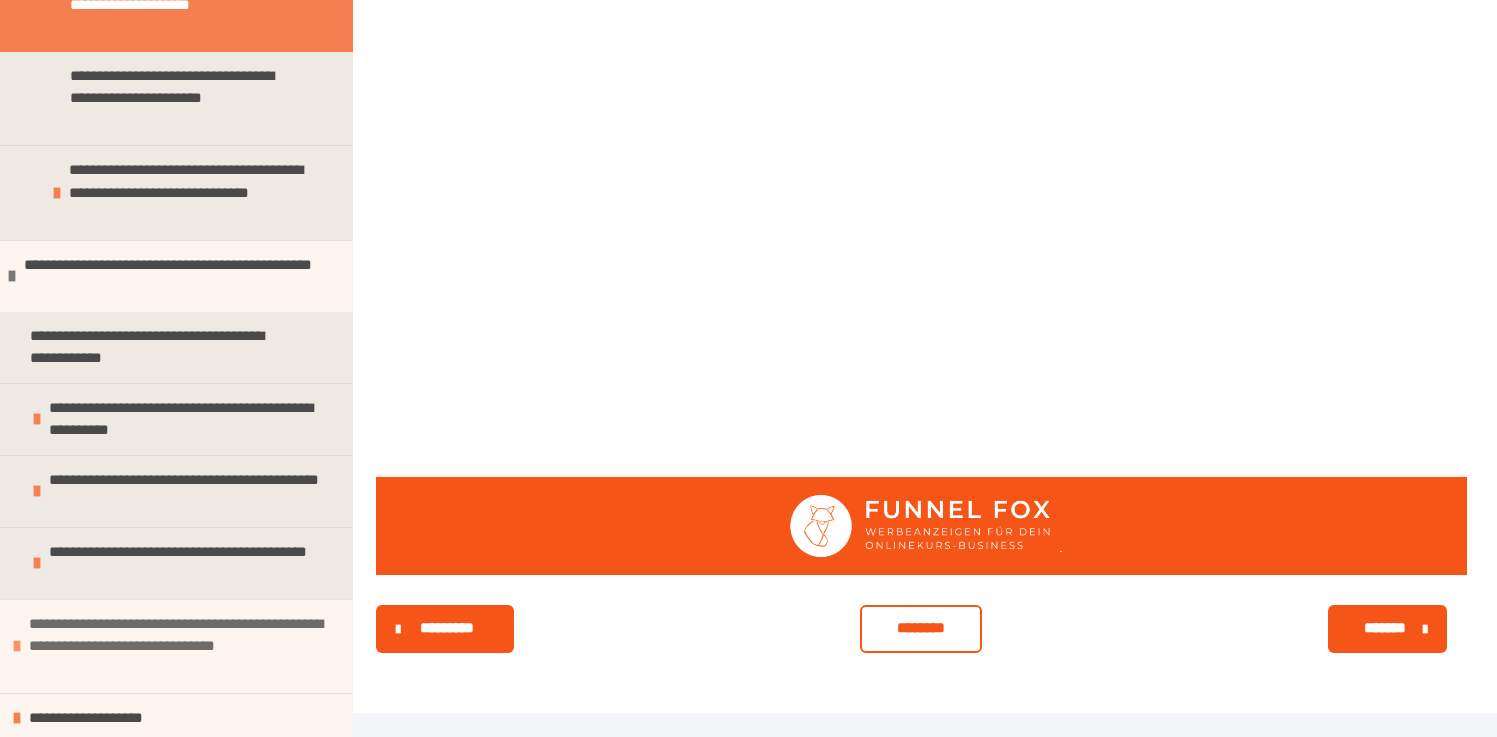 click on "**********" at bounding box center (178, 647) 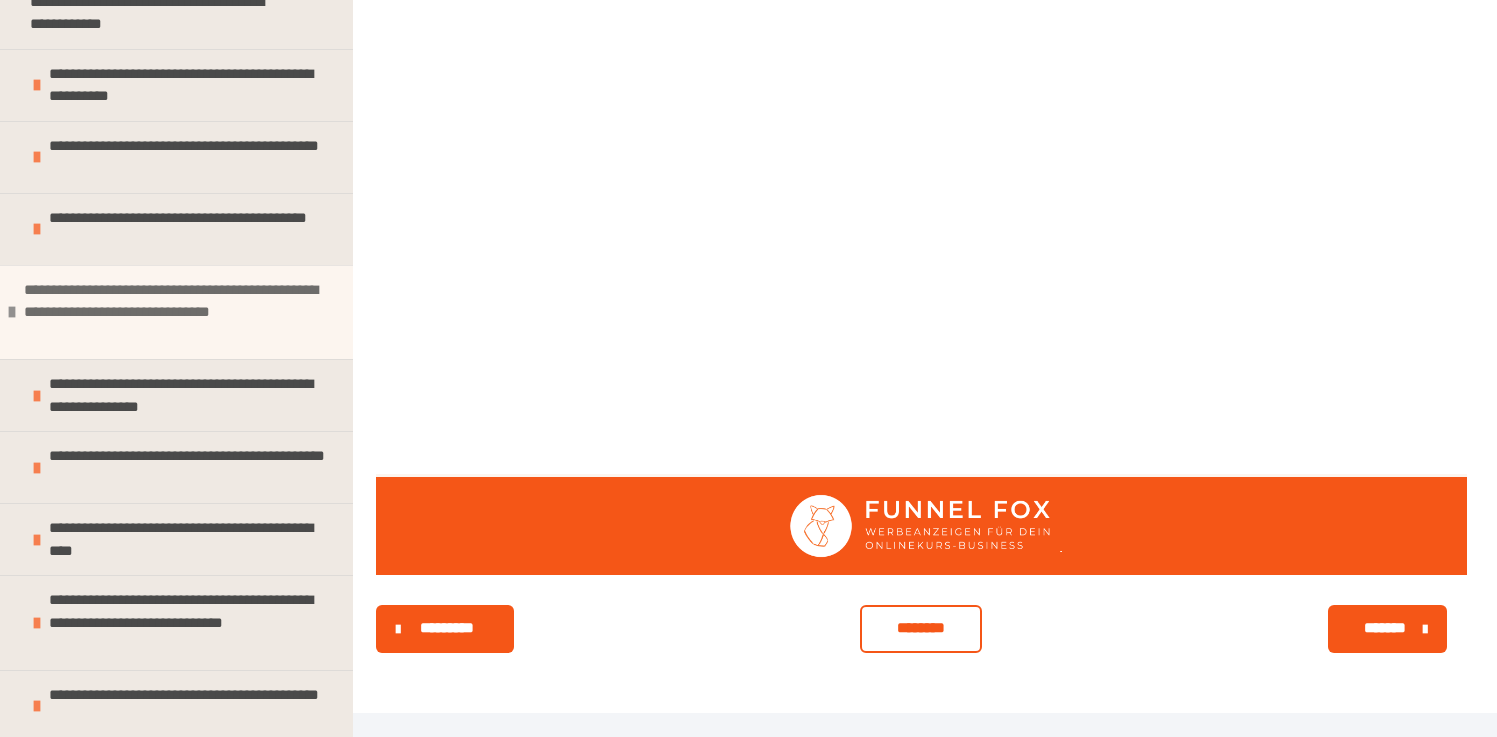 scroll, scrollTop: 2041, scrollLeft: 0, axis: vertical 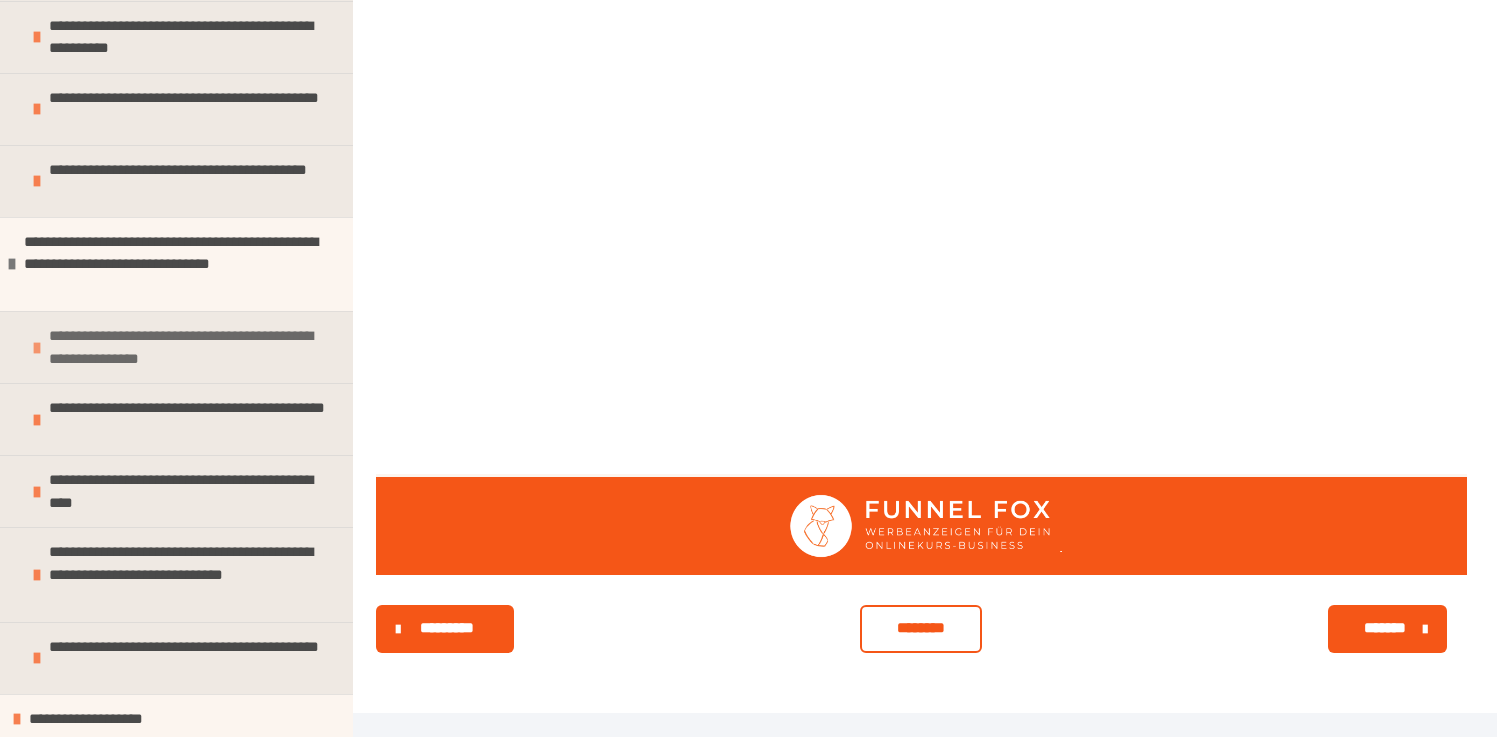 click on "**********" at bounding box center [188, 347] 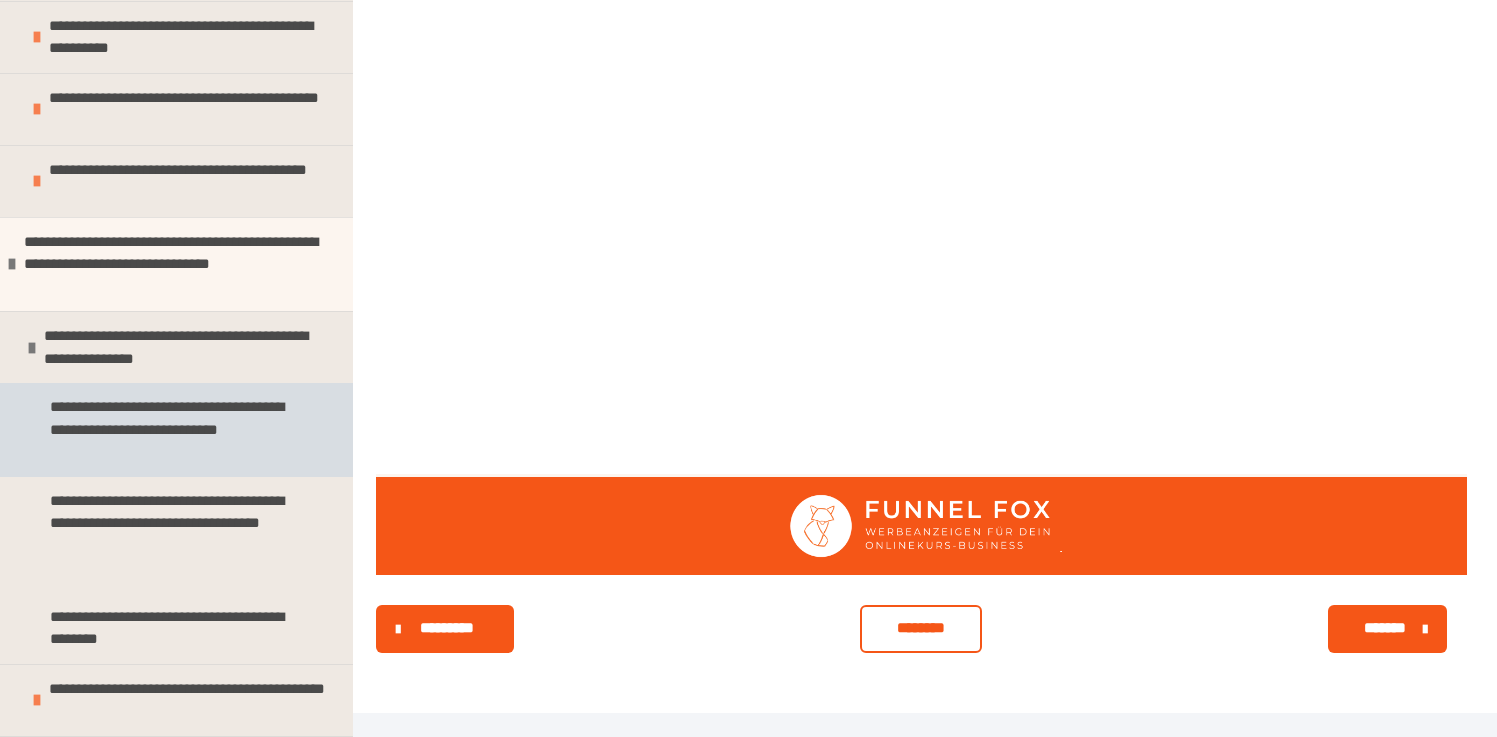 click on "**********" at bounding box center [171, 430] 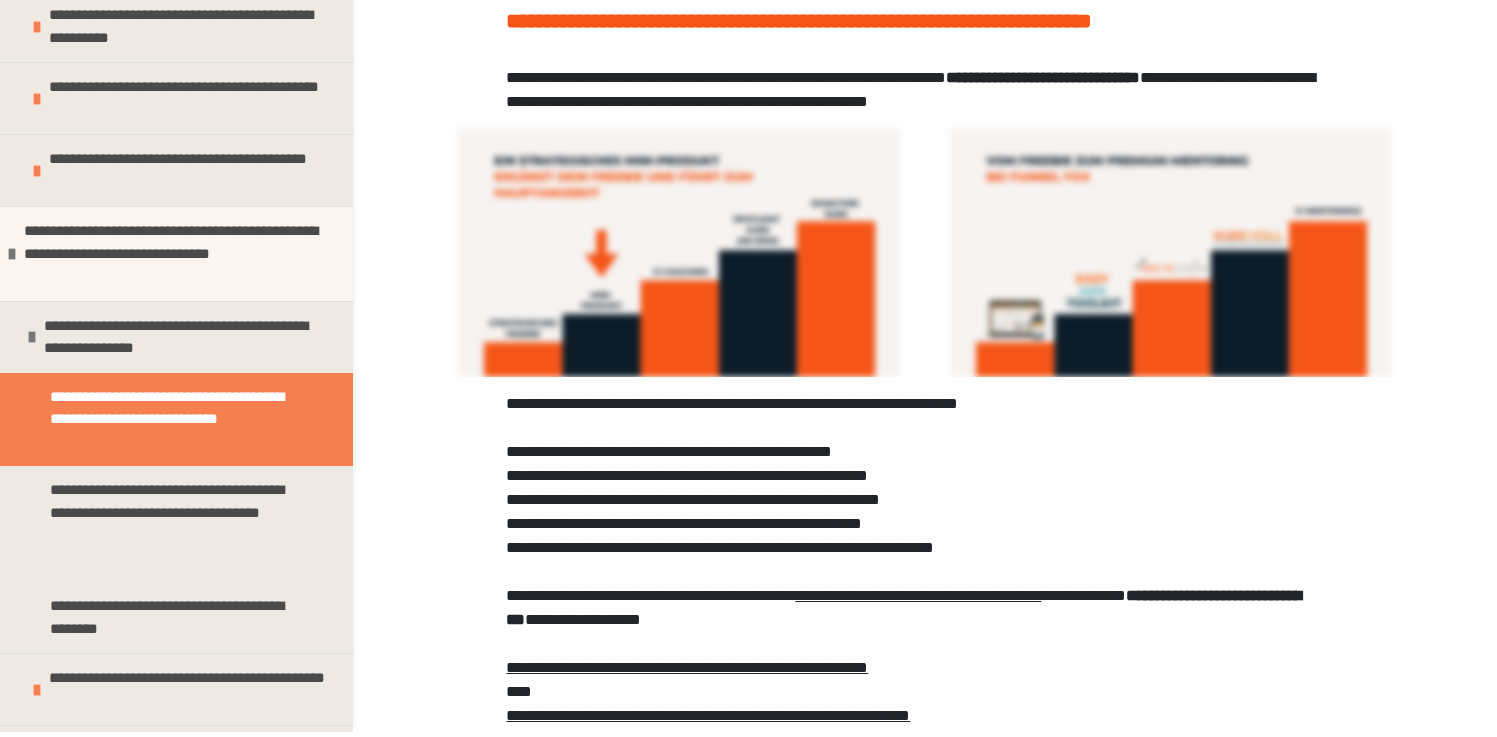 scroll, scrollTop: 0, scrollLeft: 0, axis: both 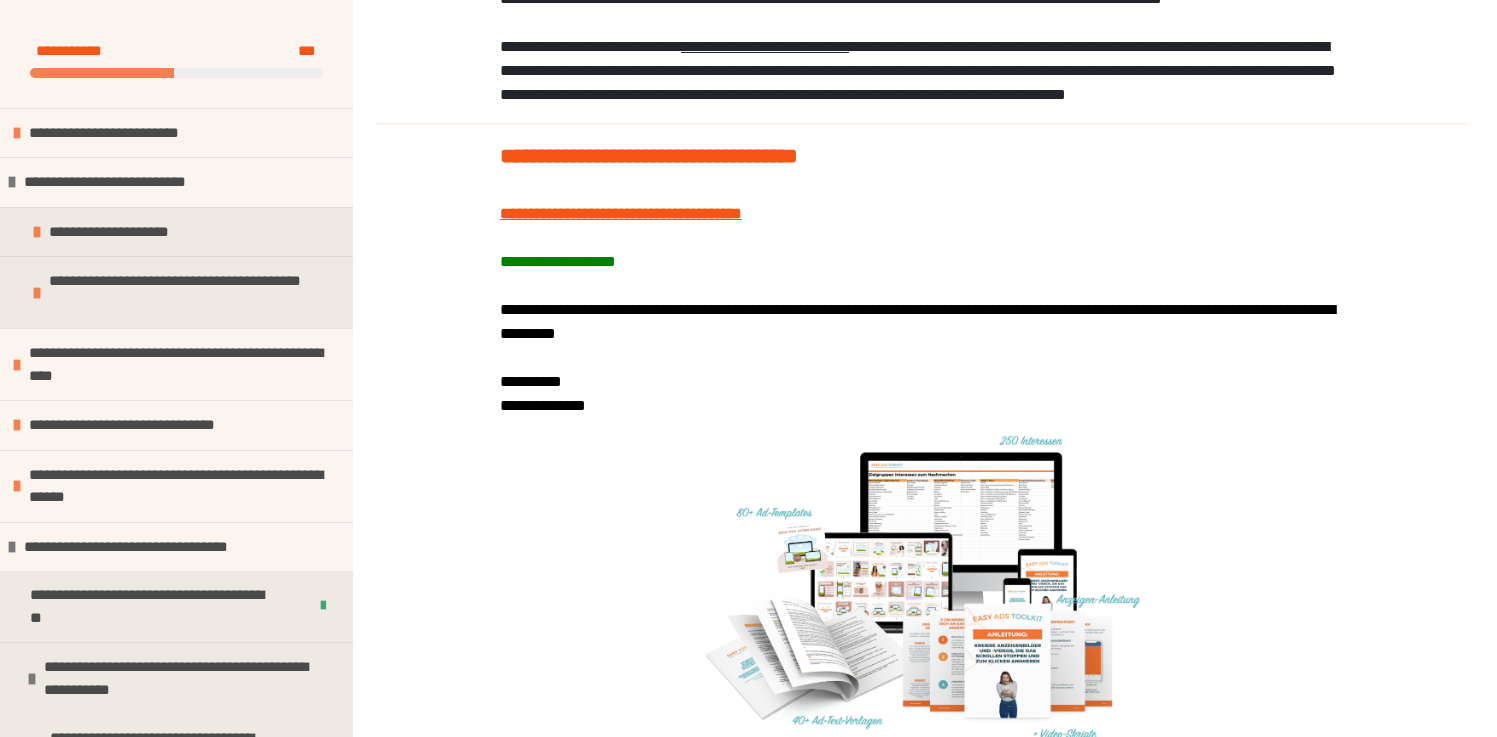click on "**********" at bounding box center [621, 213] 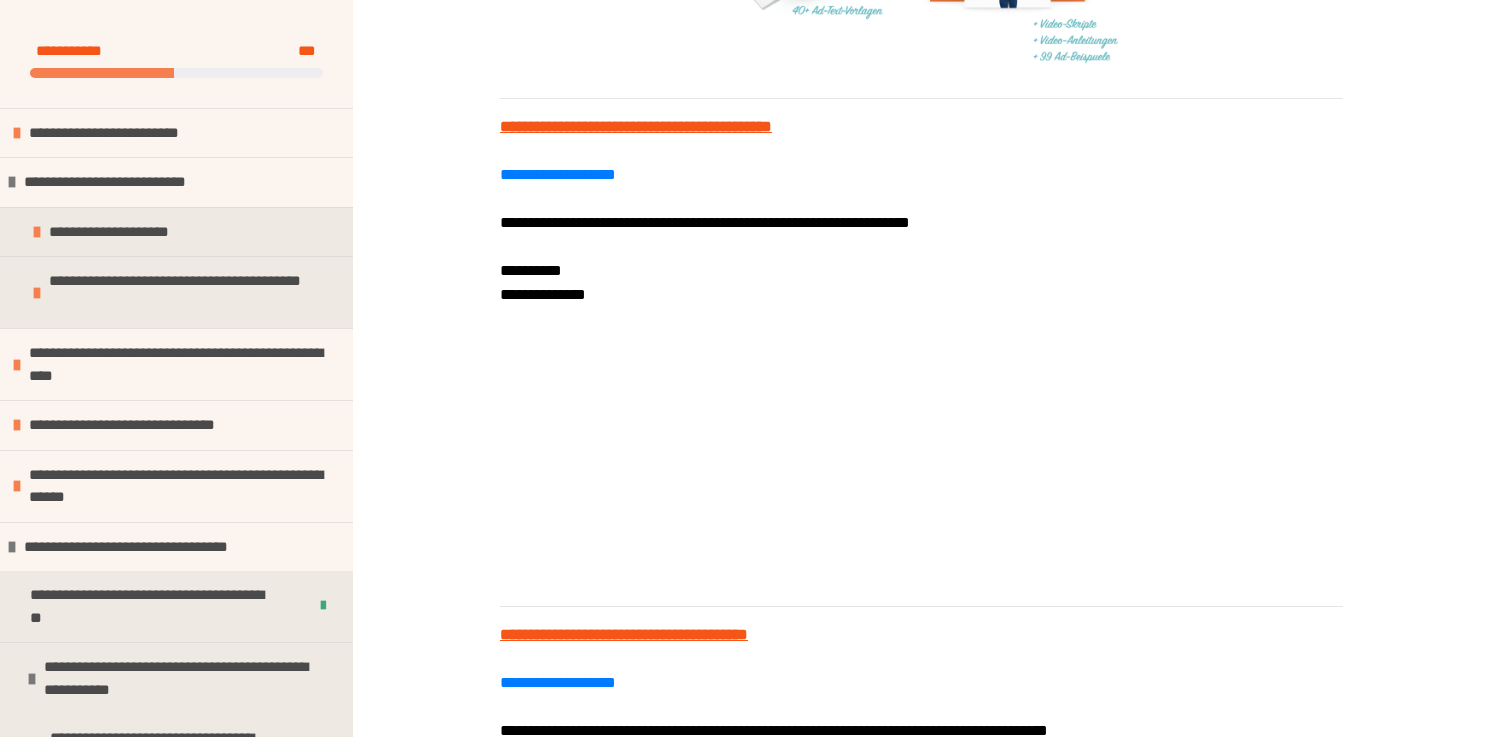 scroll, scrollTop: 1740, scrollLeft: 0, axis: vertical 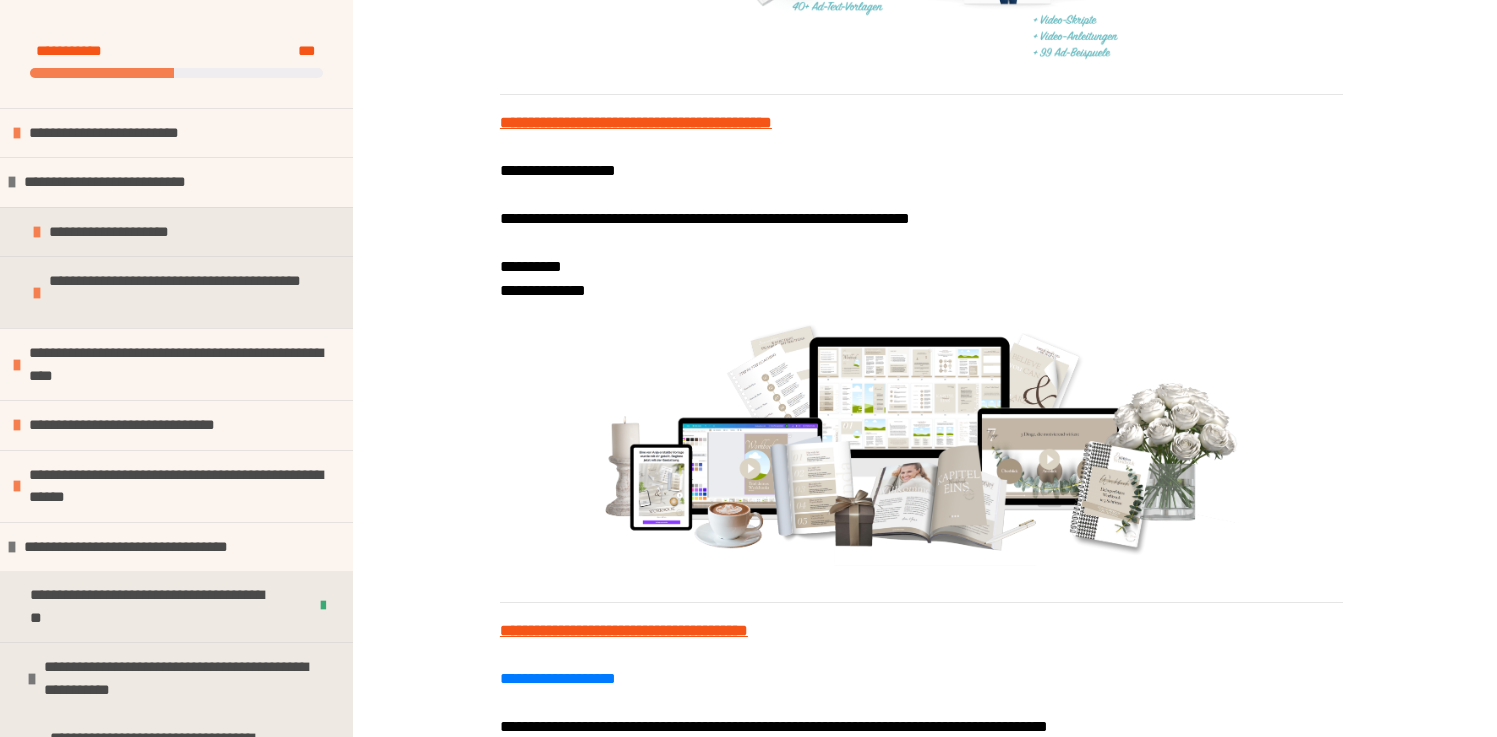 click on "**********" at bounding box center [558, 170] 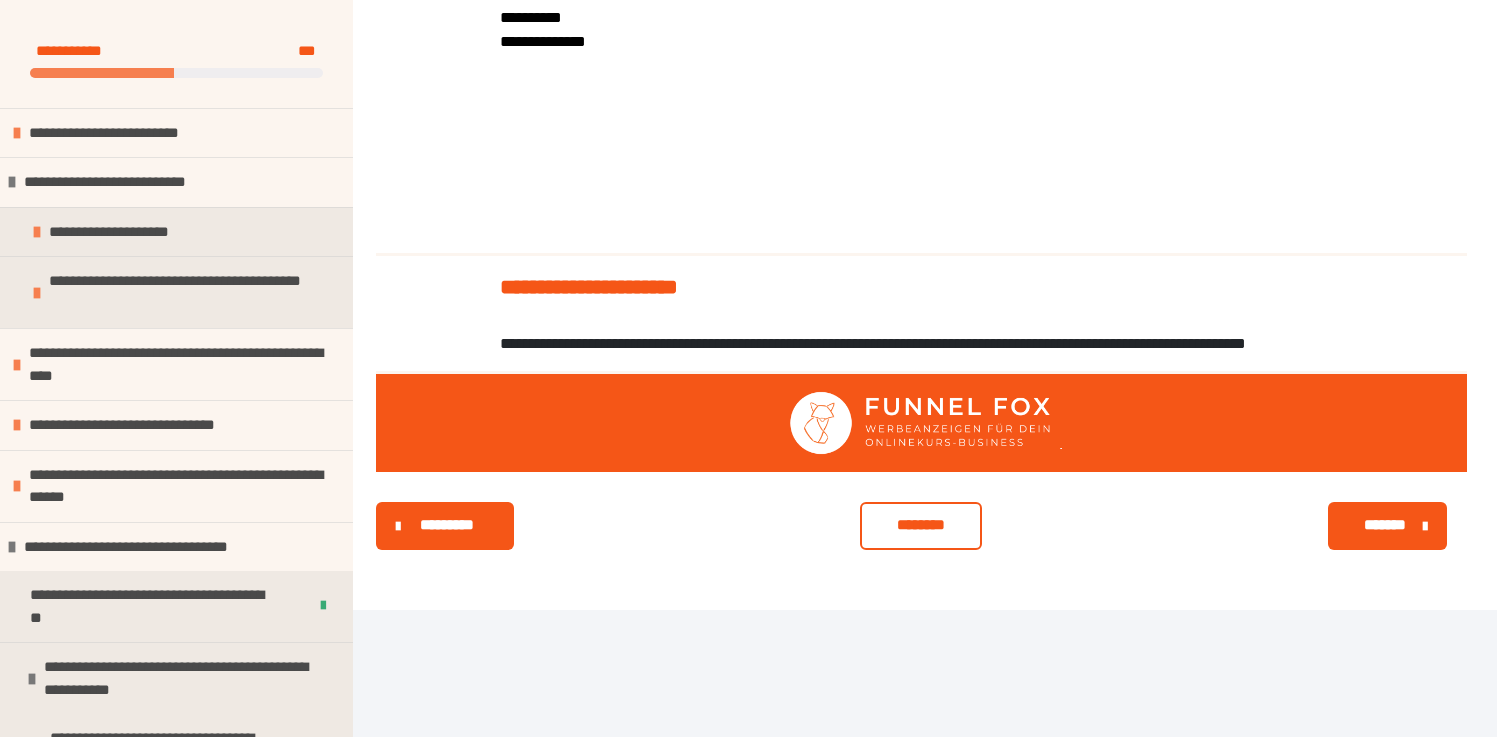 scroll, scrollTop: 3672, scrollLeft: 0, axis: vertical 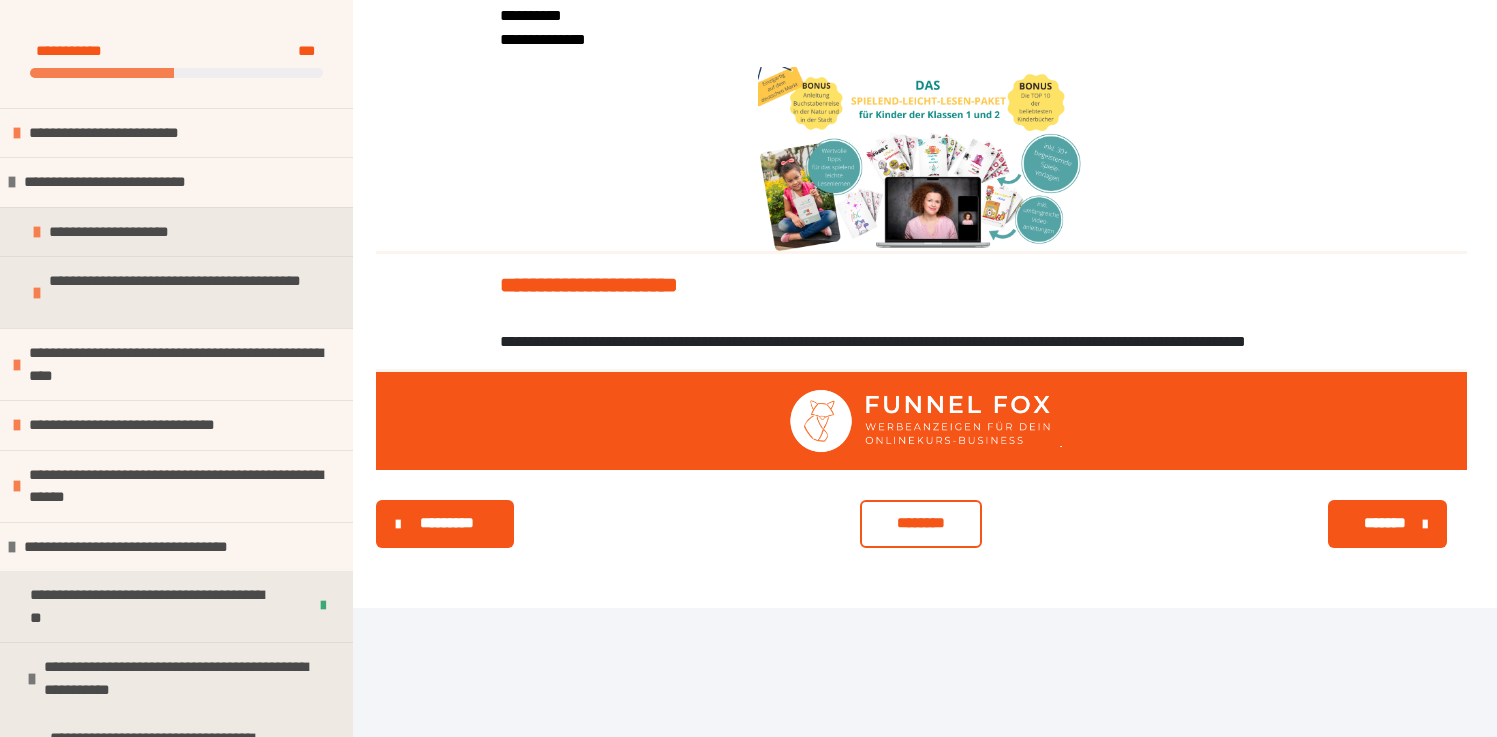 click on "********" at bounding box center [921, 523] 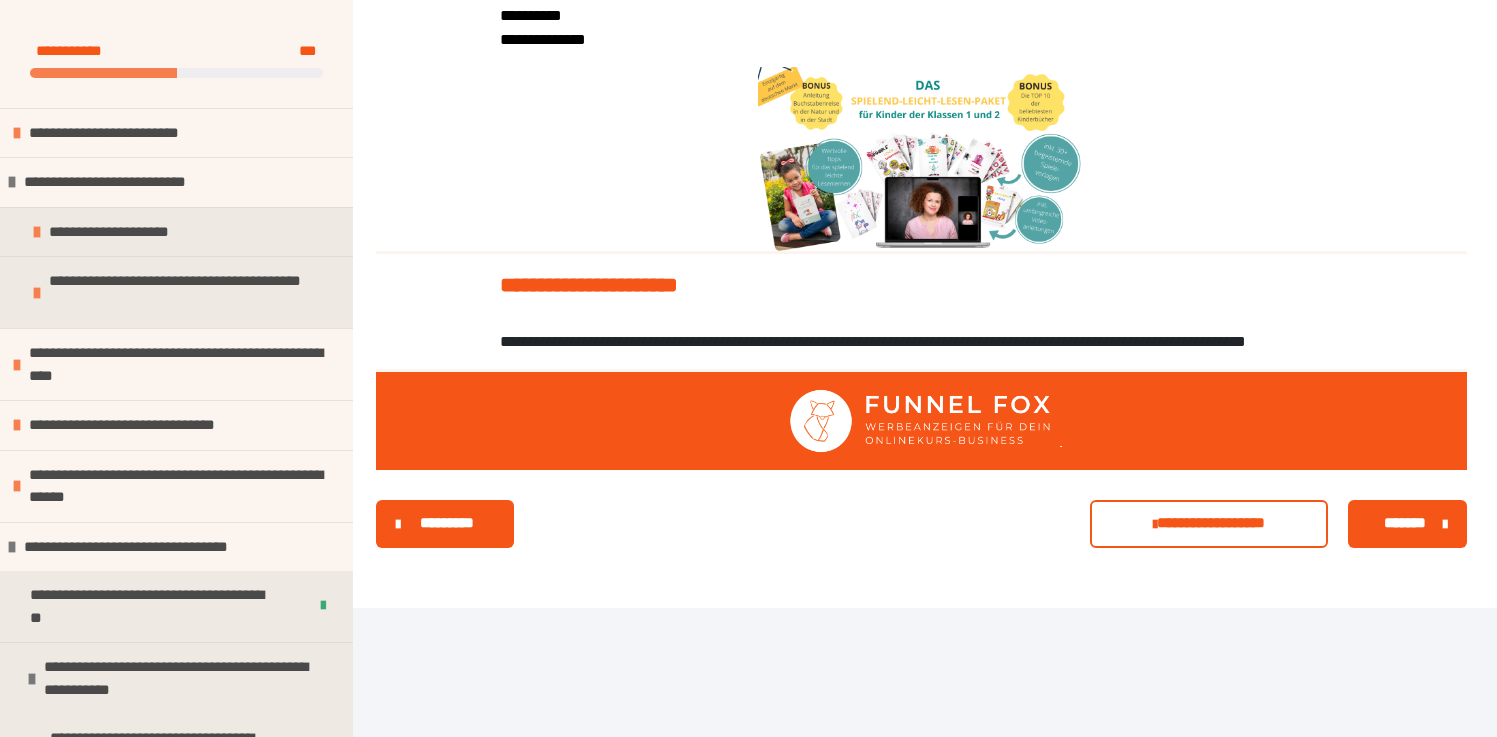 click on "*******" at bounding box center (1405, 523) 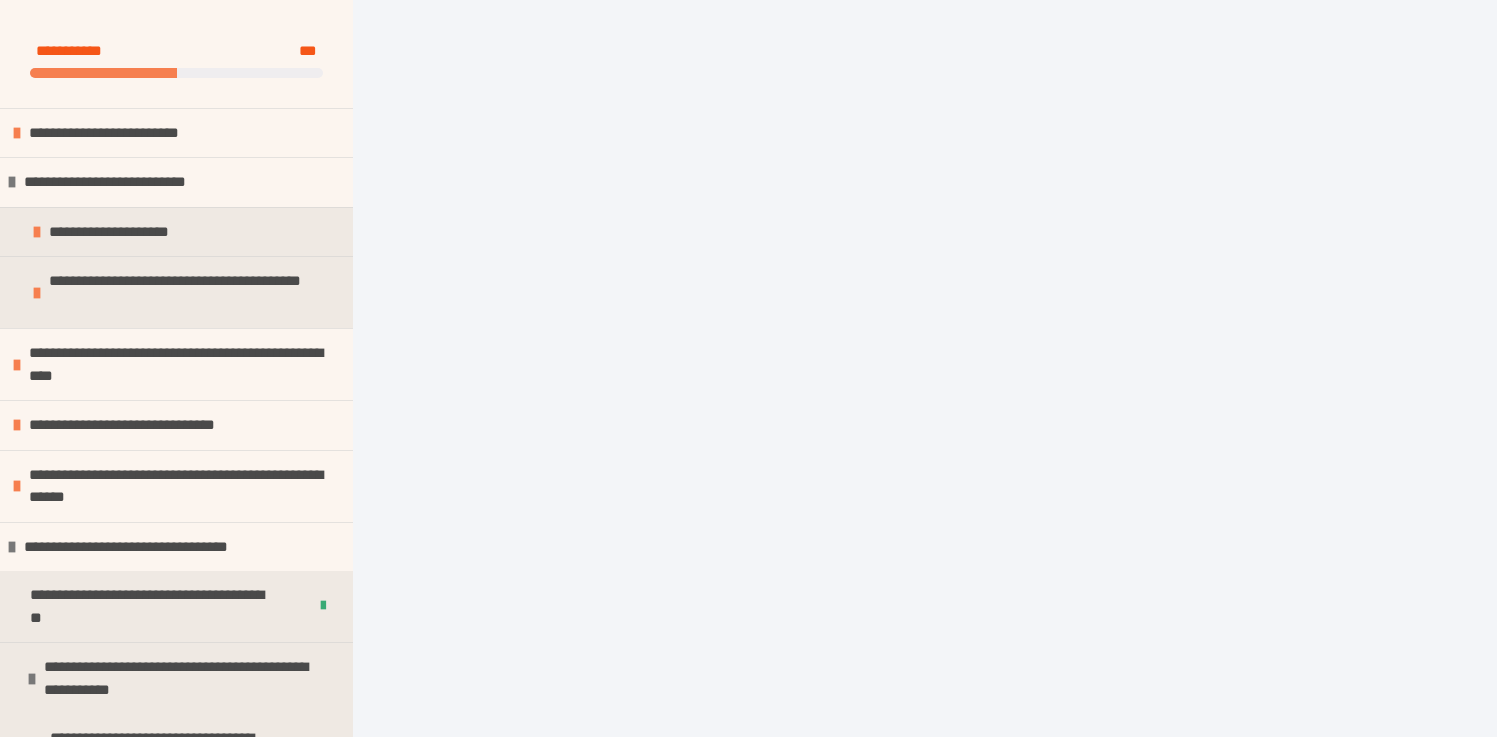 scroll, scrollTop: 17471, scrollLeft: 0, axis: vertical 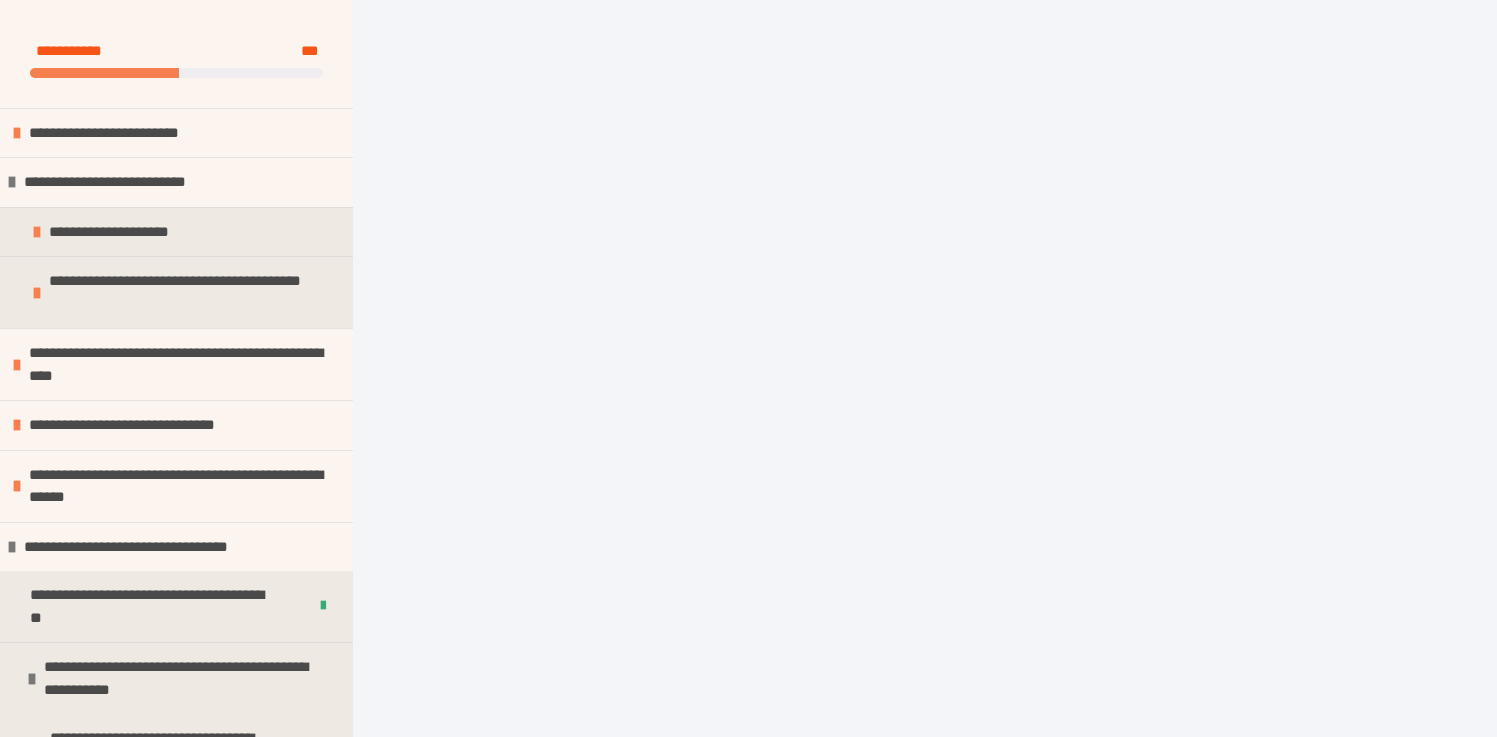 click on "*******" at bounding box center [1405, -2773] 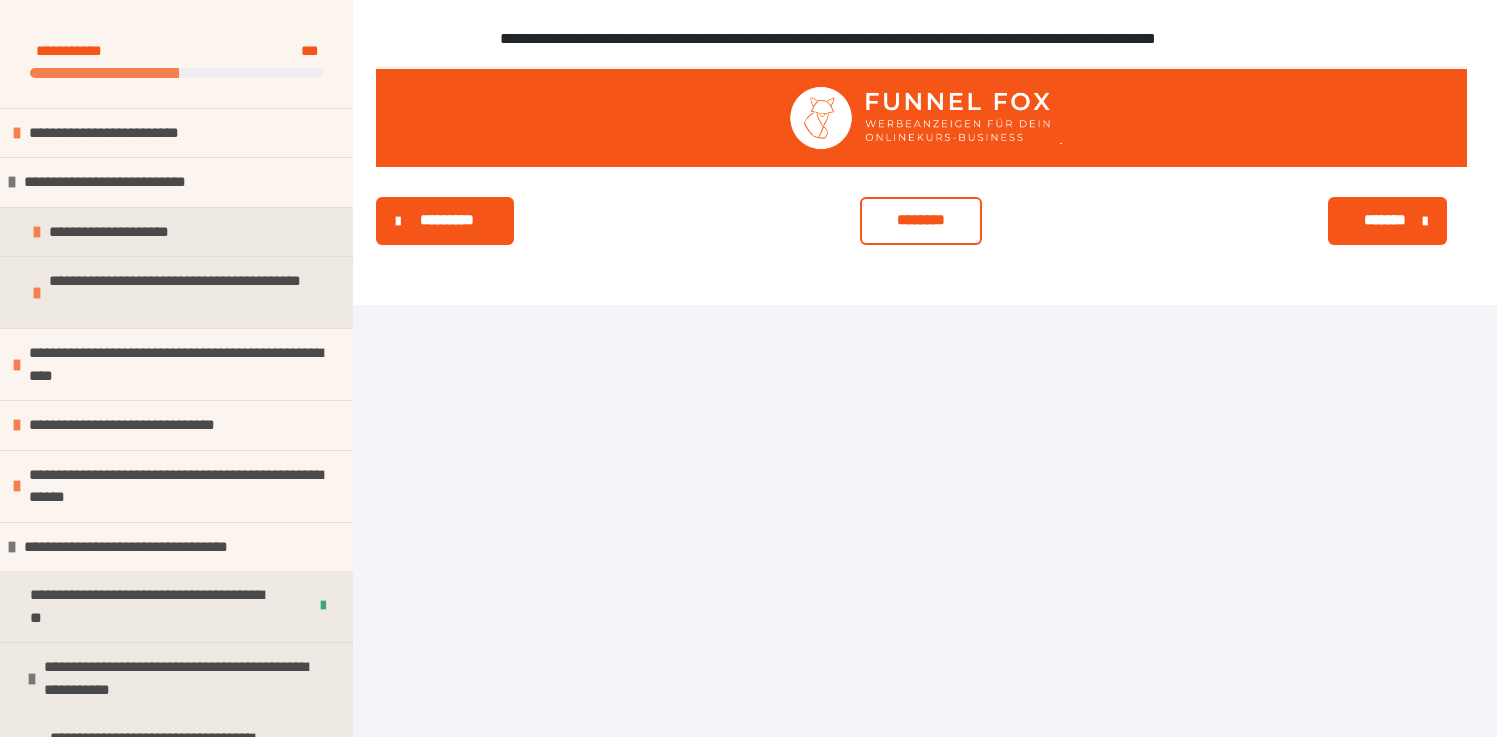 scroll, scrollTop: 3807, scrollLeft: 0, axis: vertical 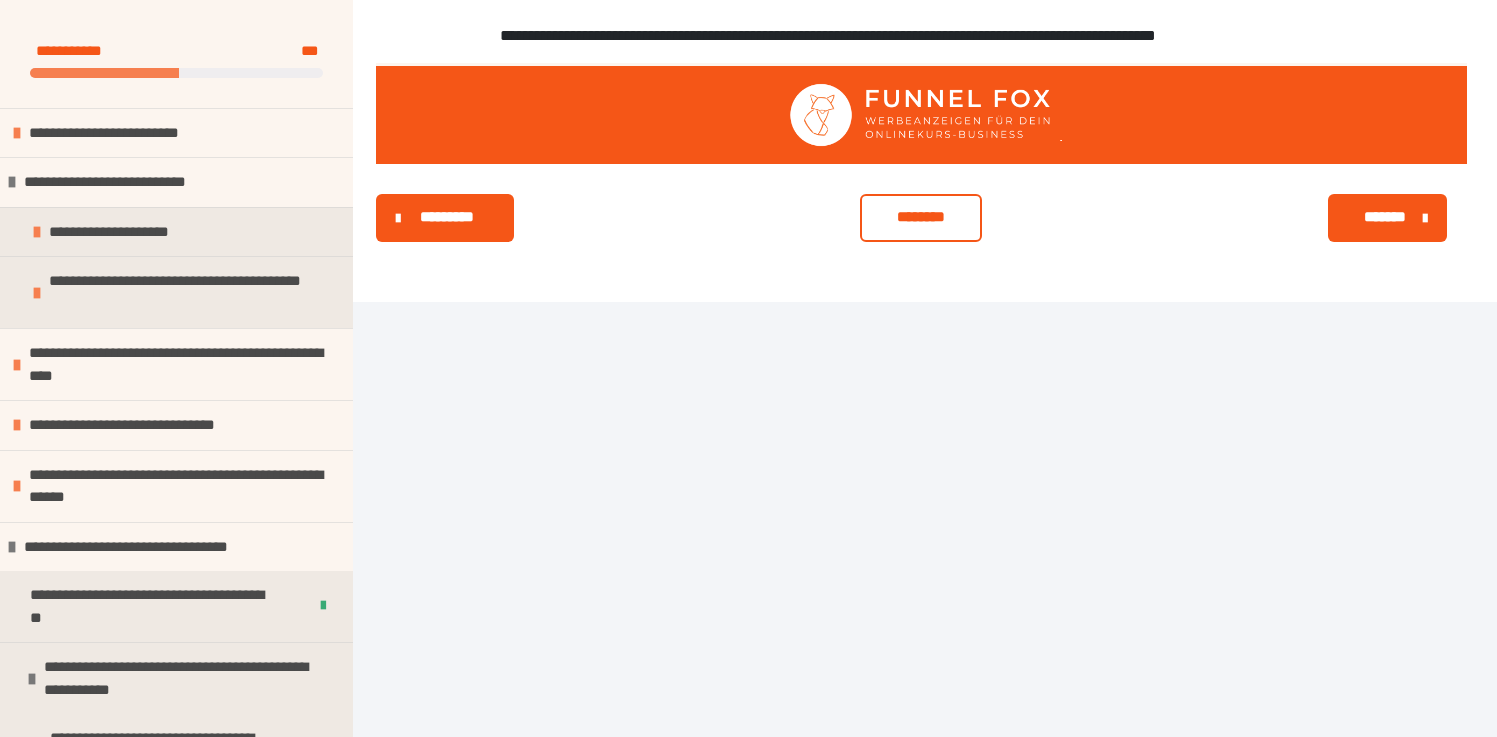 click on "********" at bounding box center [921, 217] 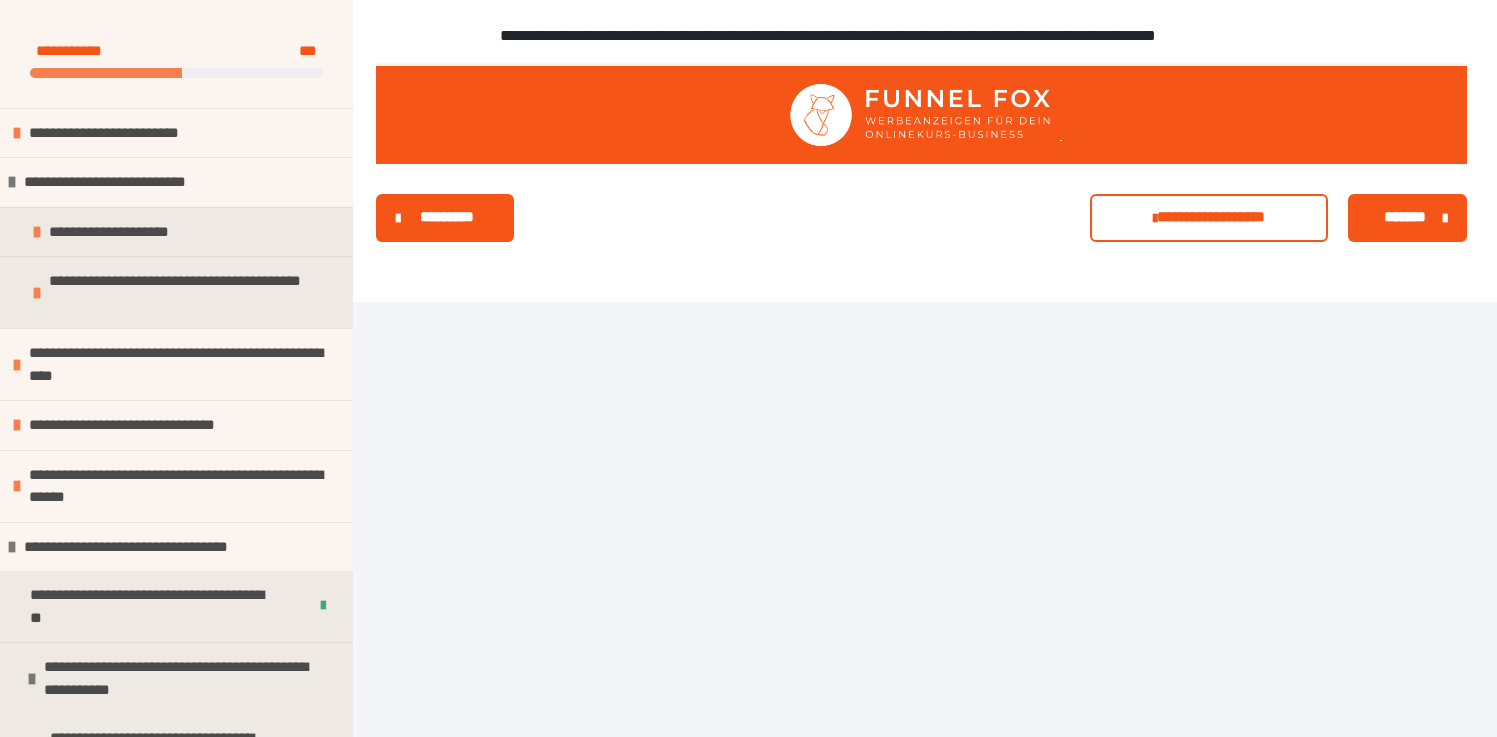 click on "*******" at bounding box center [1405, 217] 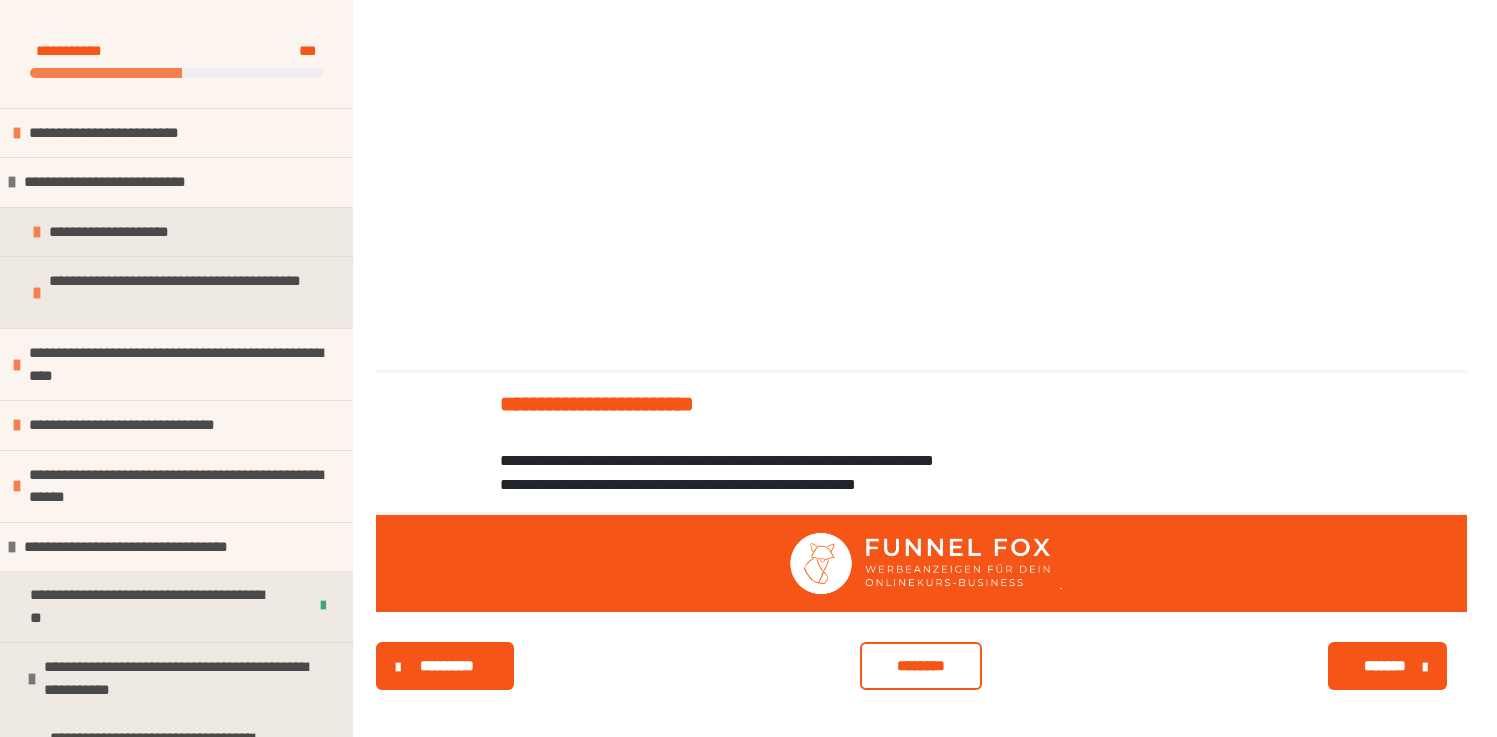 scroll, scrollTop: 458, scrollLeft: 0, axis: vertical 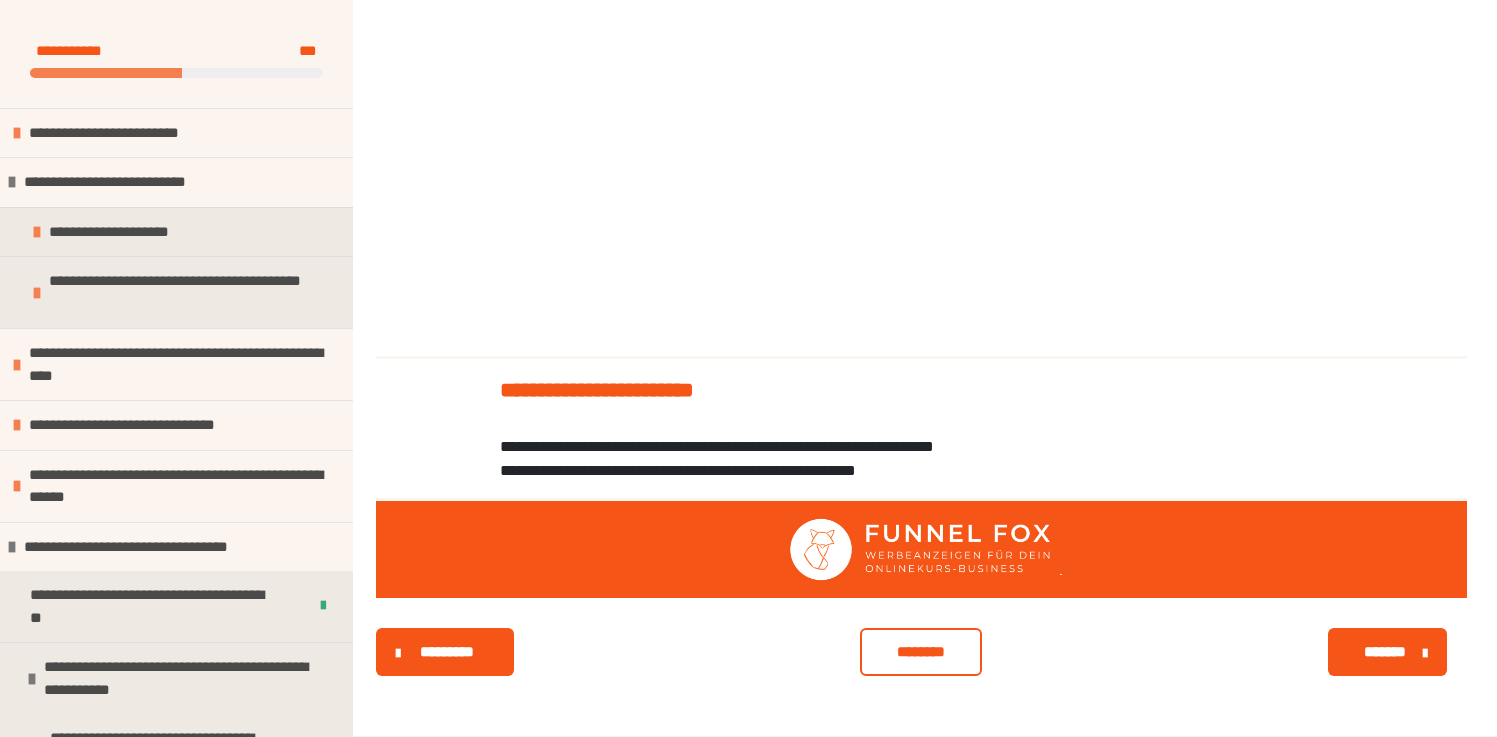 click on "********" at bounding box center (921, 652) 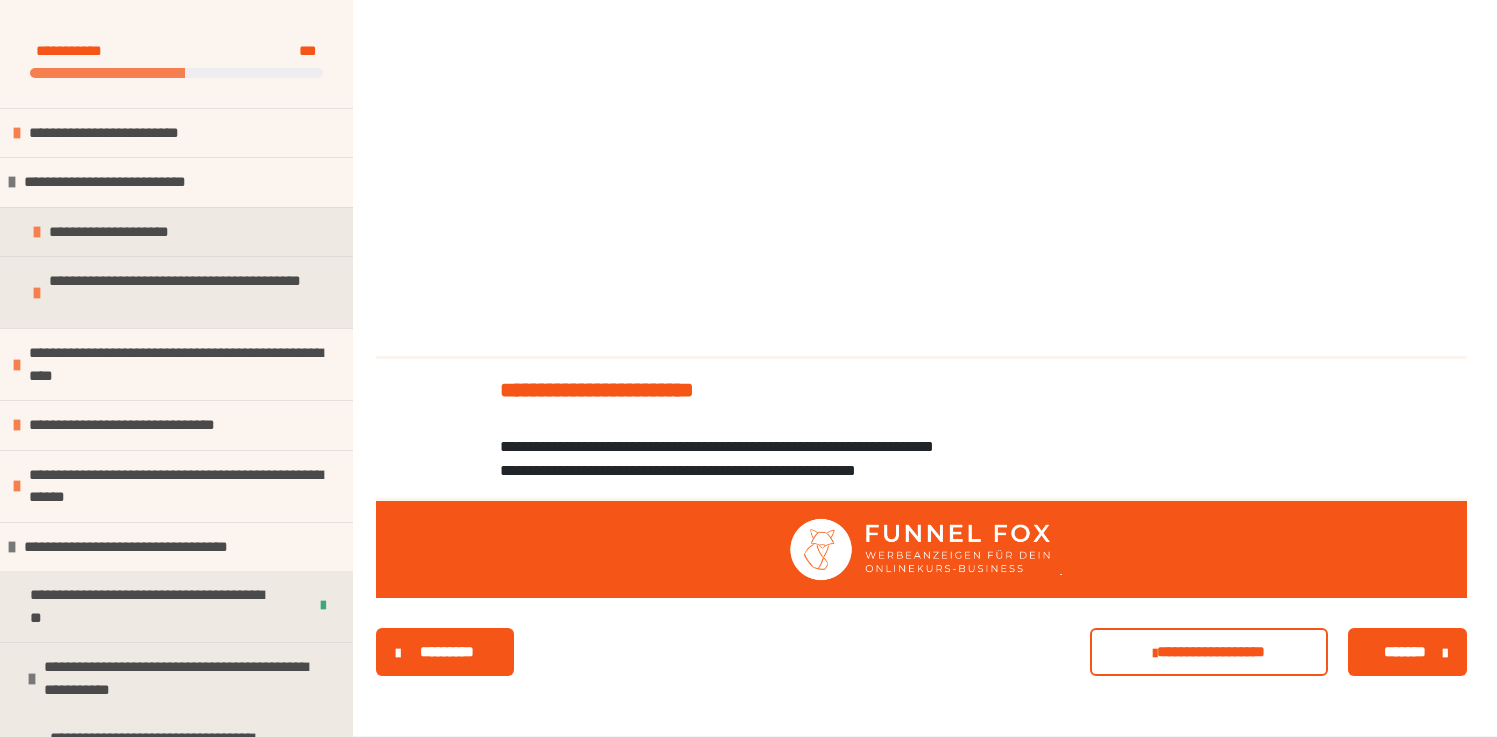 click on "*******" at bounding box center (1405, 652) 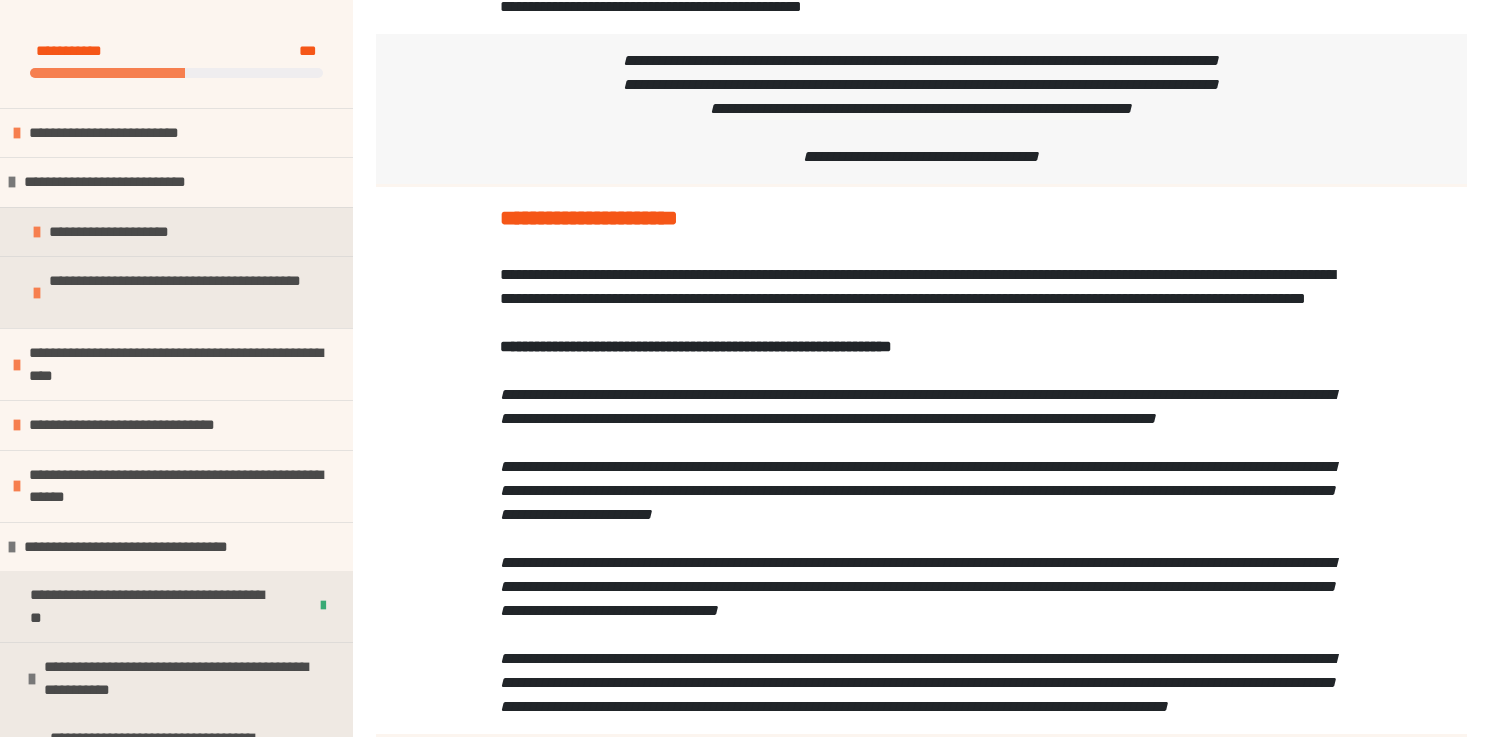 scroll, scrollTop: 1270, scrollLeft: 0, axis: vertical 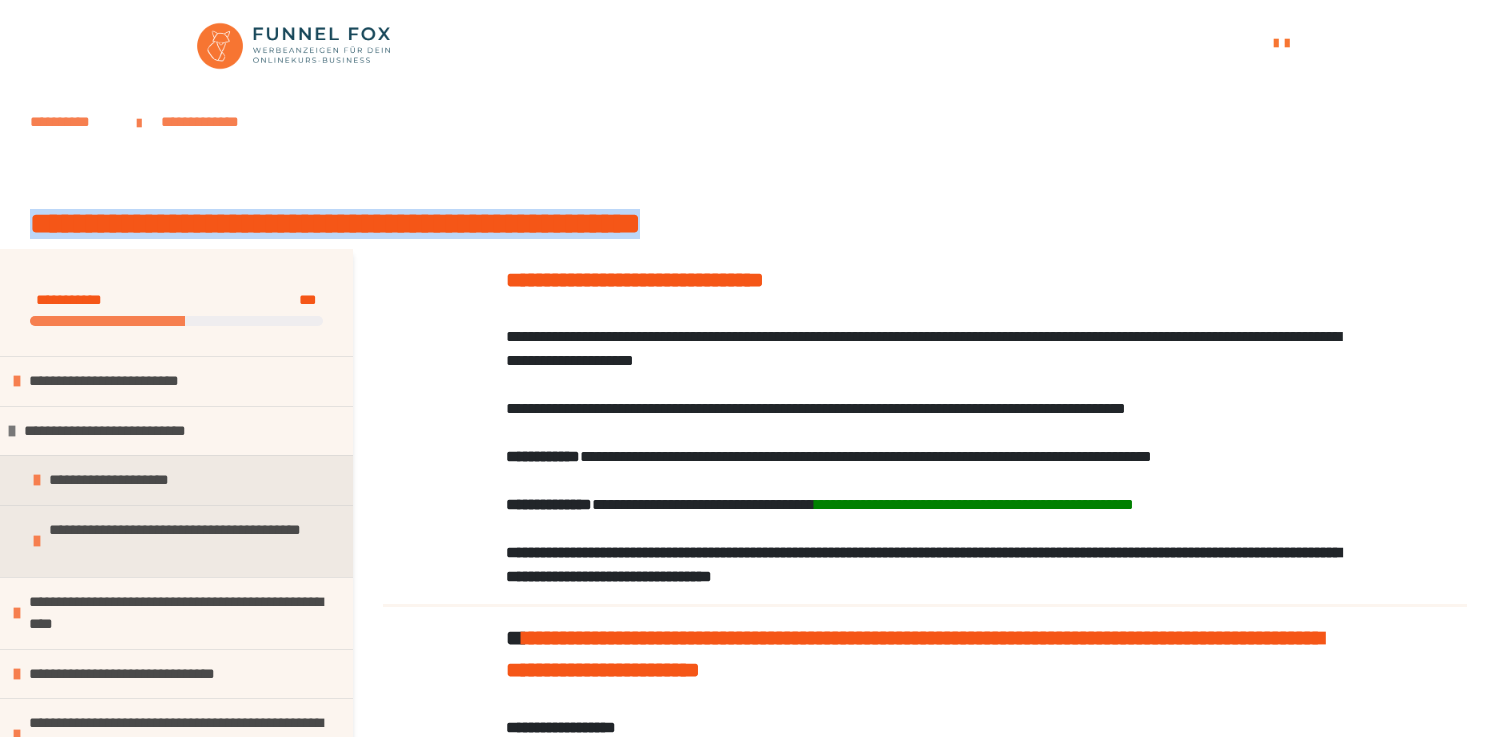 drag, startPoint x: 32, startPoint y: 216, endPoint x: 845, endPoint y: 213, distance: 813.00555 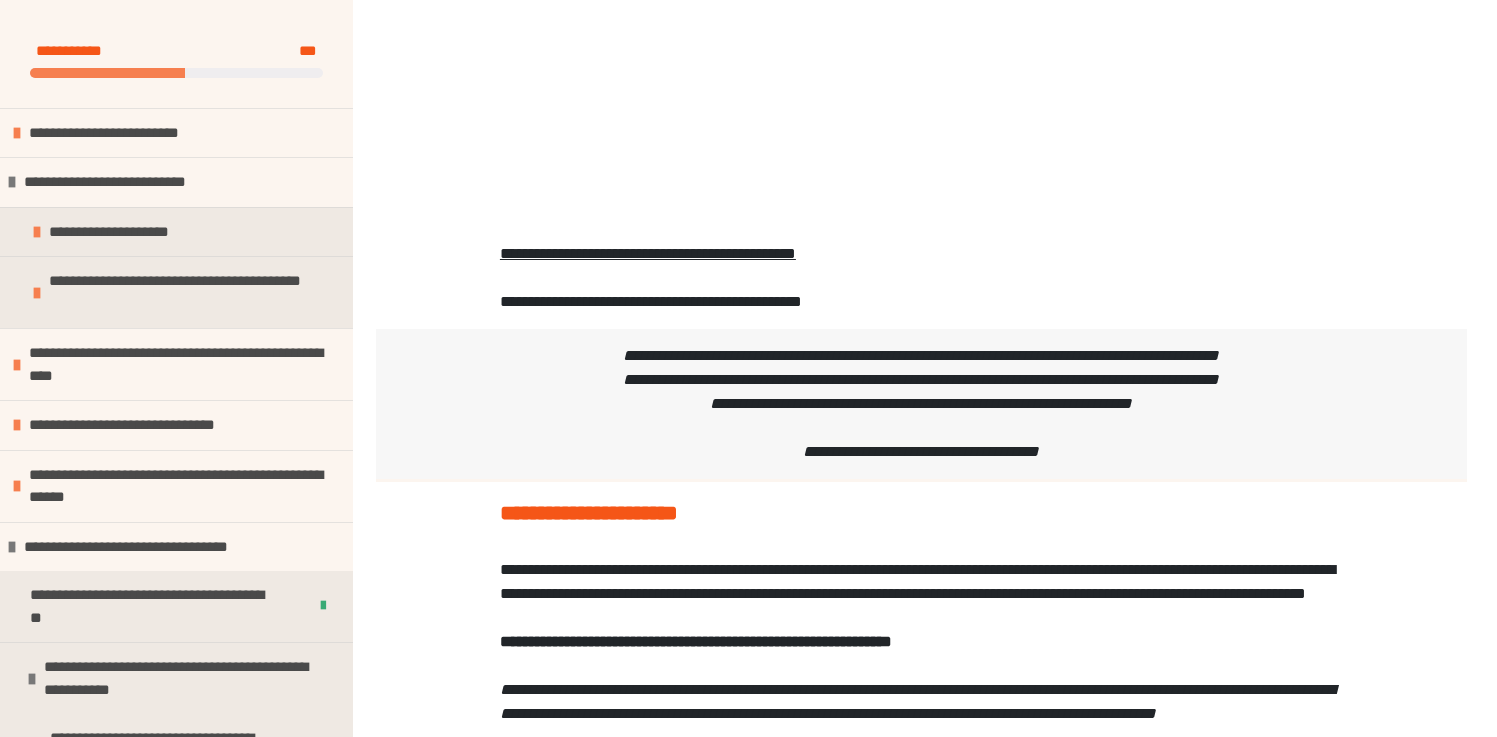 scroll, scrollTop: 1036, scrollLeft: 0, axis: vertical 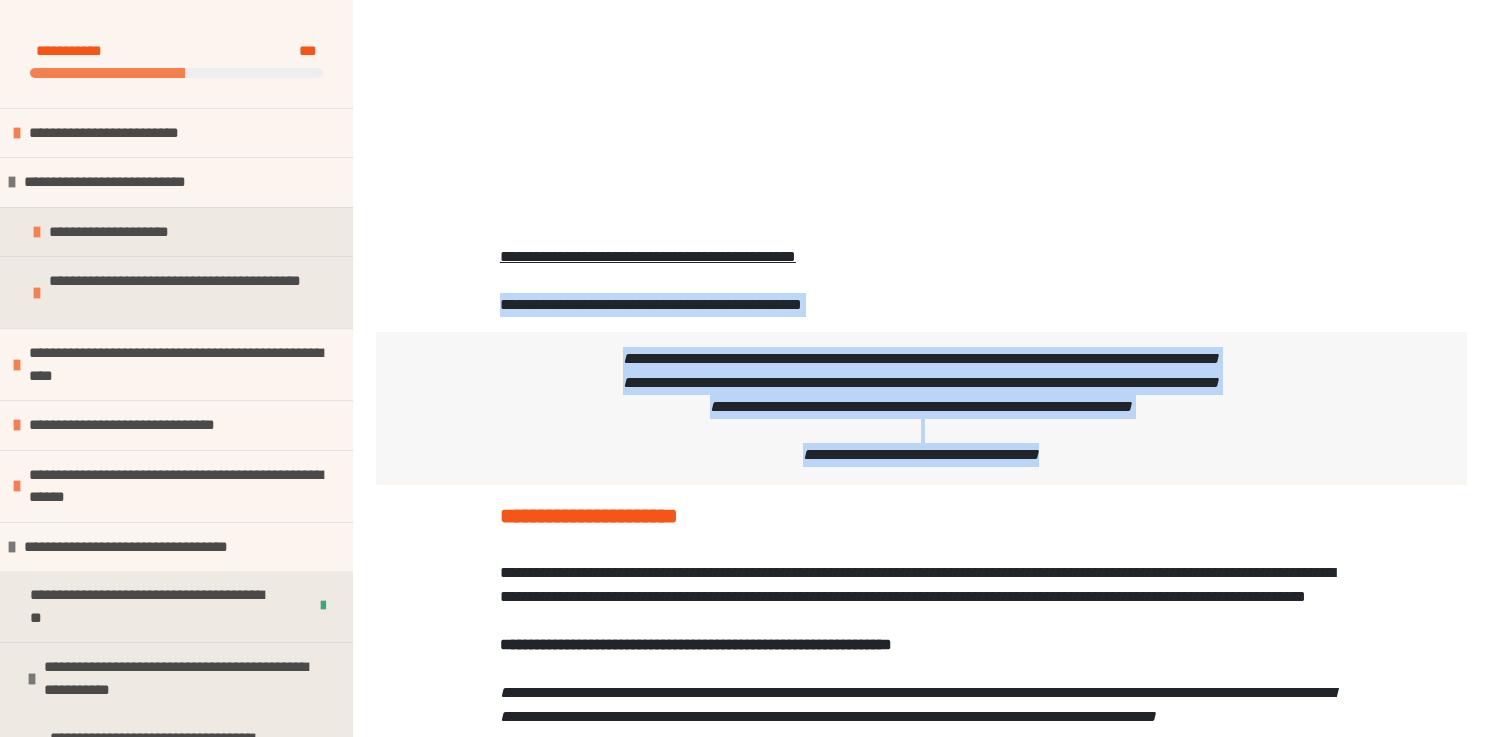 drag, startPoint x: 488, startPoint y: 349, endPoint x: 1152, endPoint y: 518, distance: 685.1693 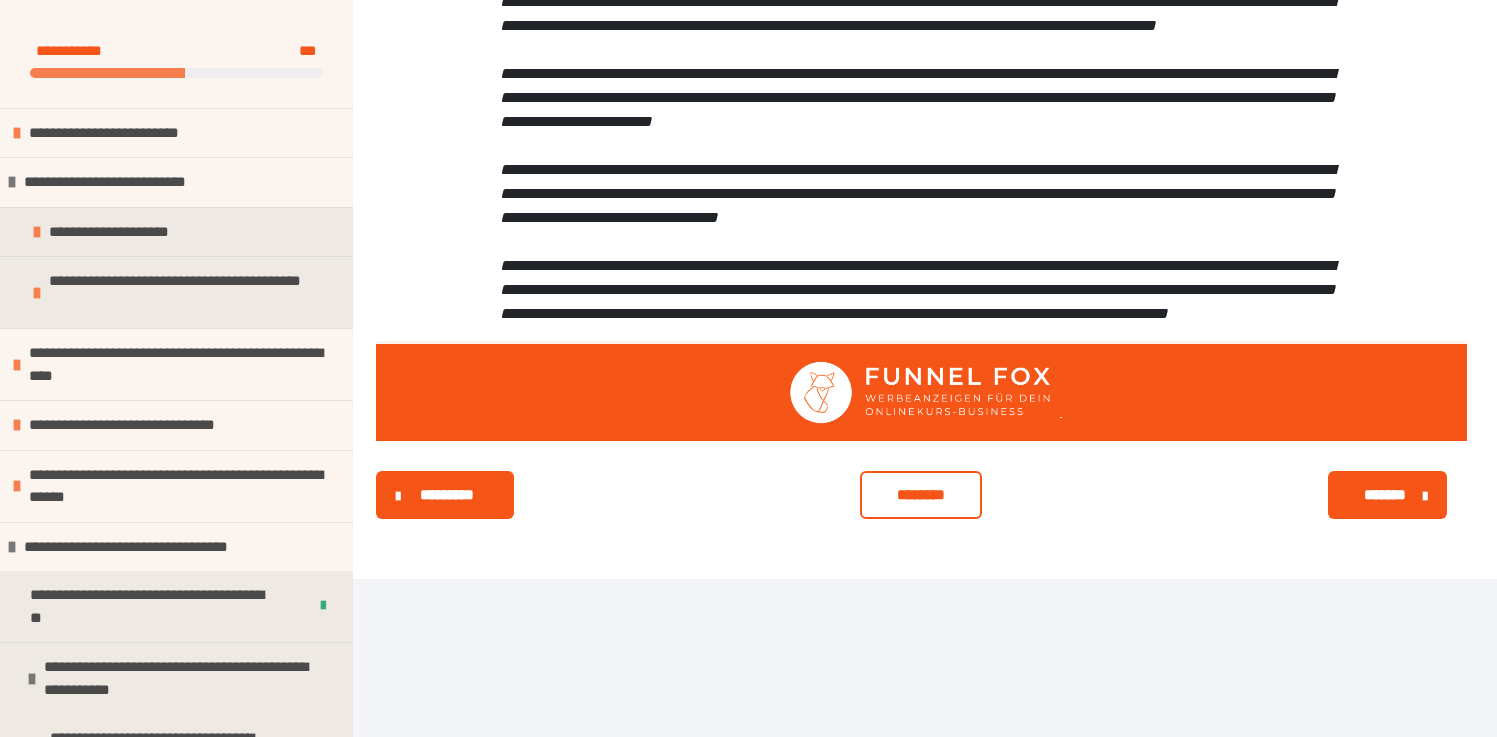 scroll, scrollTop: 1762, scrollLeft: 0, axis: vertical 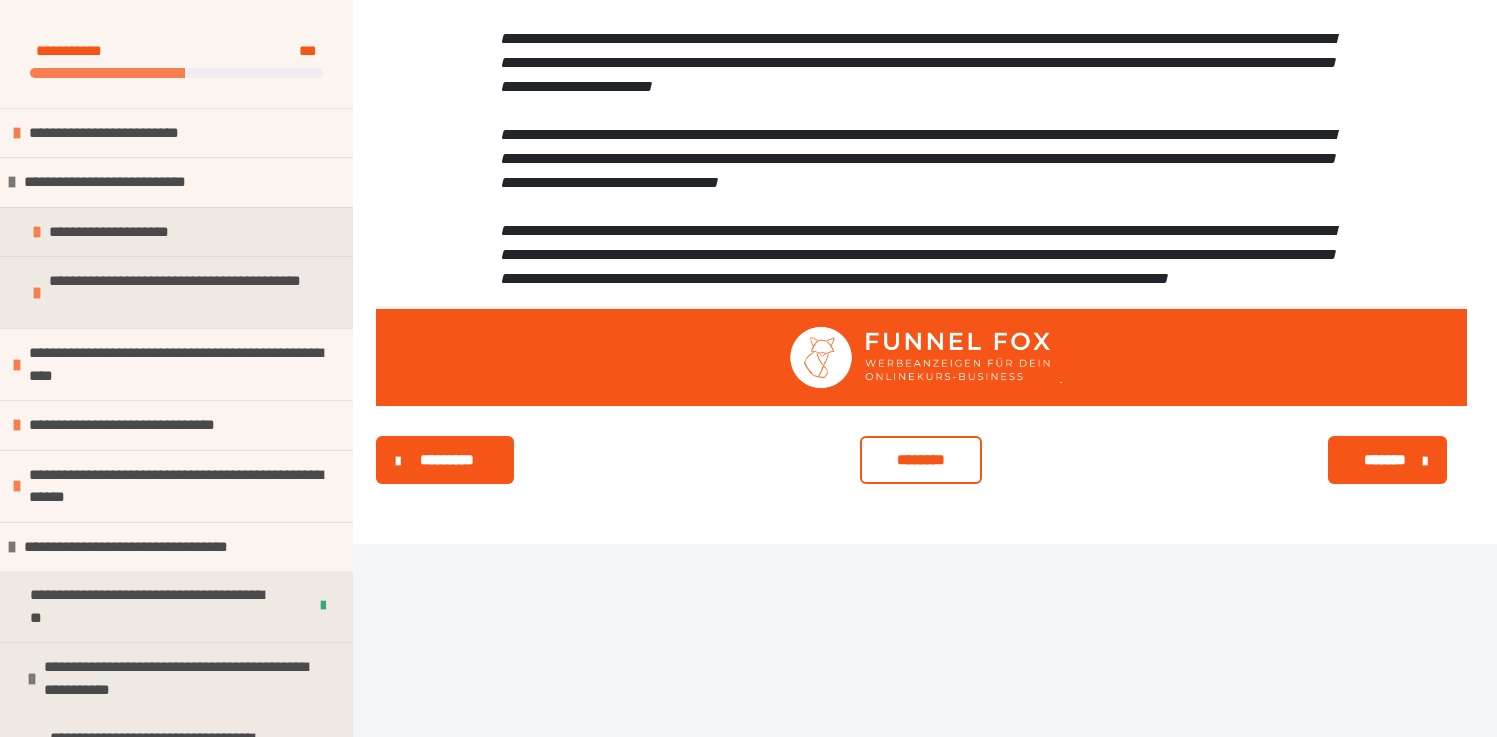 click on "********" at bounding box center [921, 460] 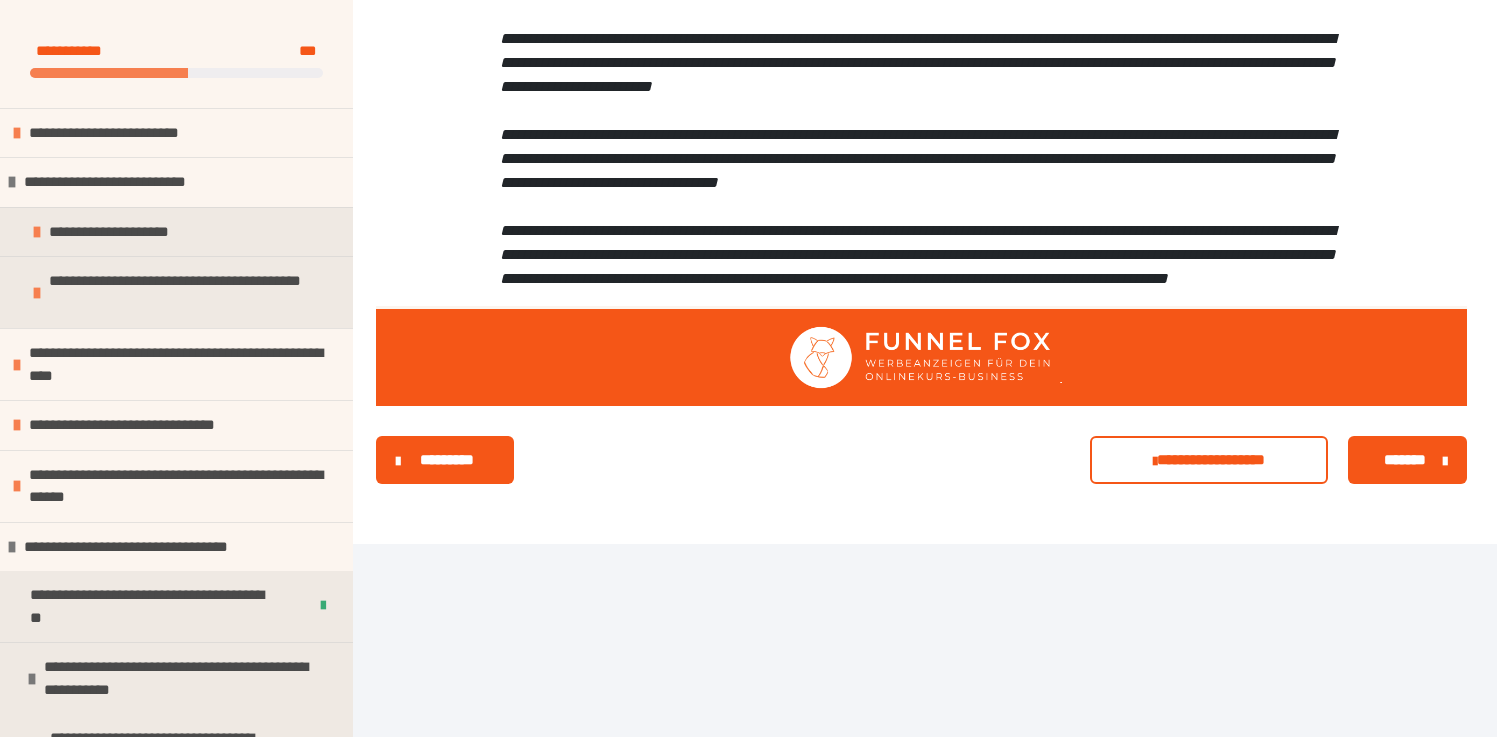 click on "*******" at bounding box center (1405, 460) 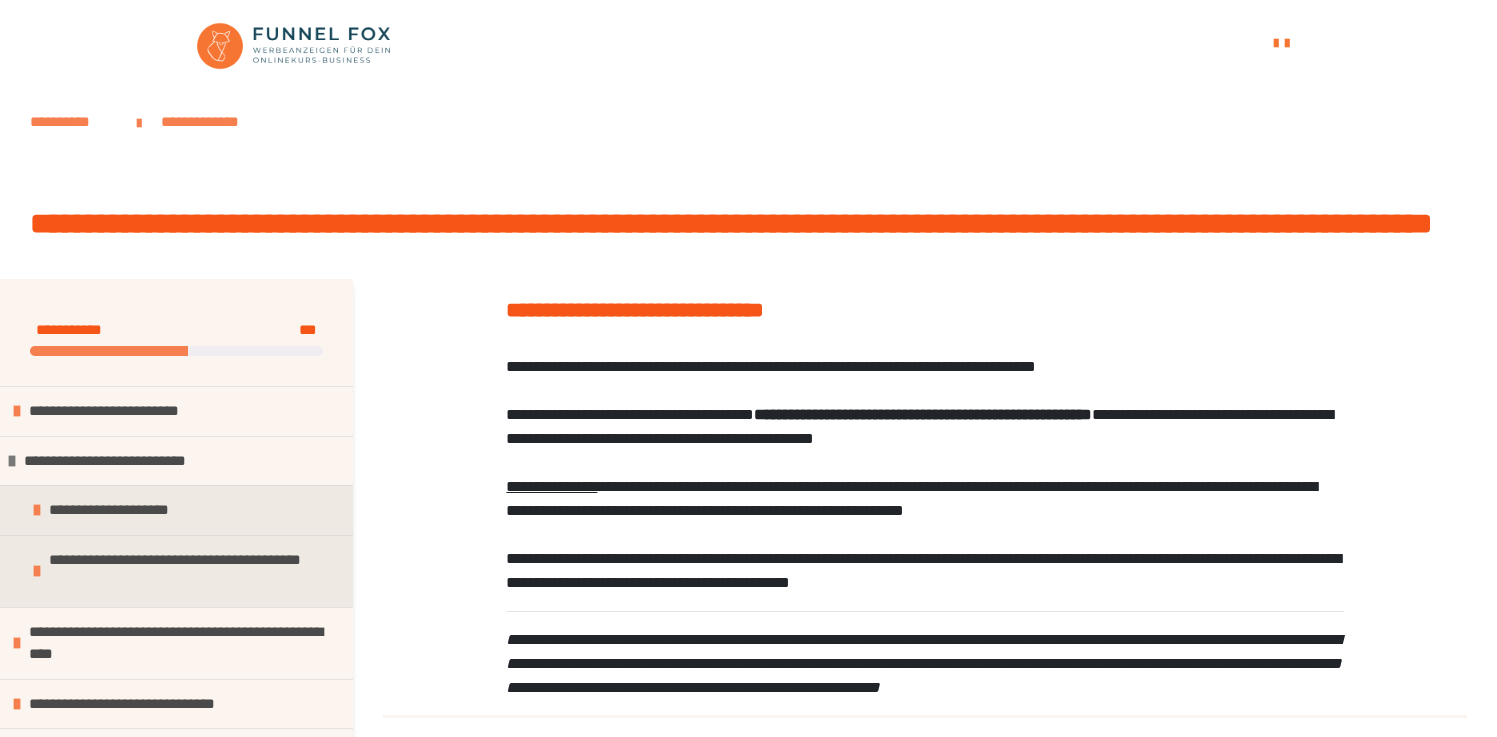 scroll, scrollTop: 135, scrollLeft: 0, axis: vertical 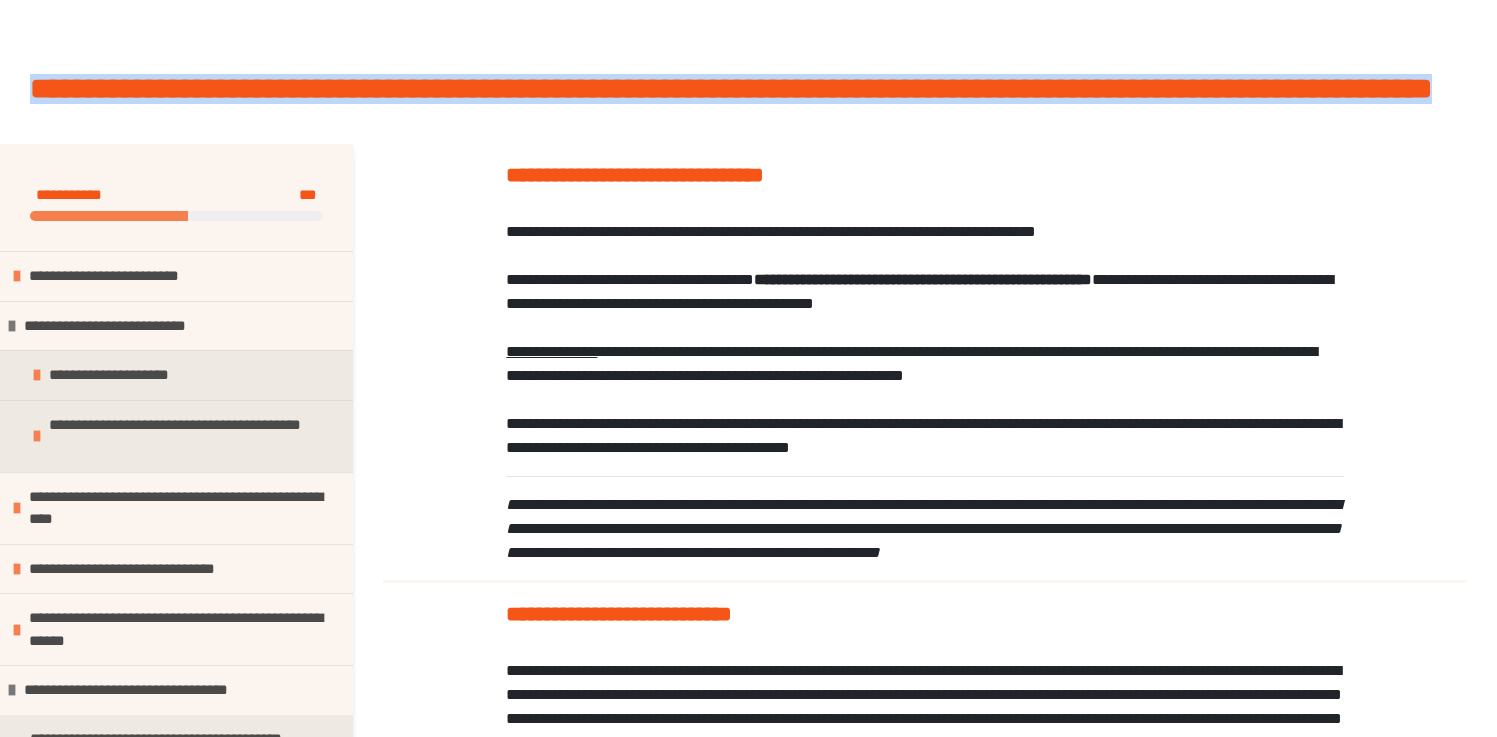 drag, startPoint x: 513, startPoint y: 113, endPoint x: 0, endPoint y: 80, distance: 514.0603 